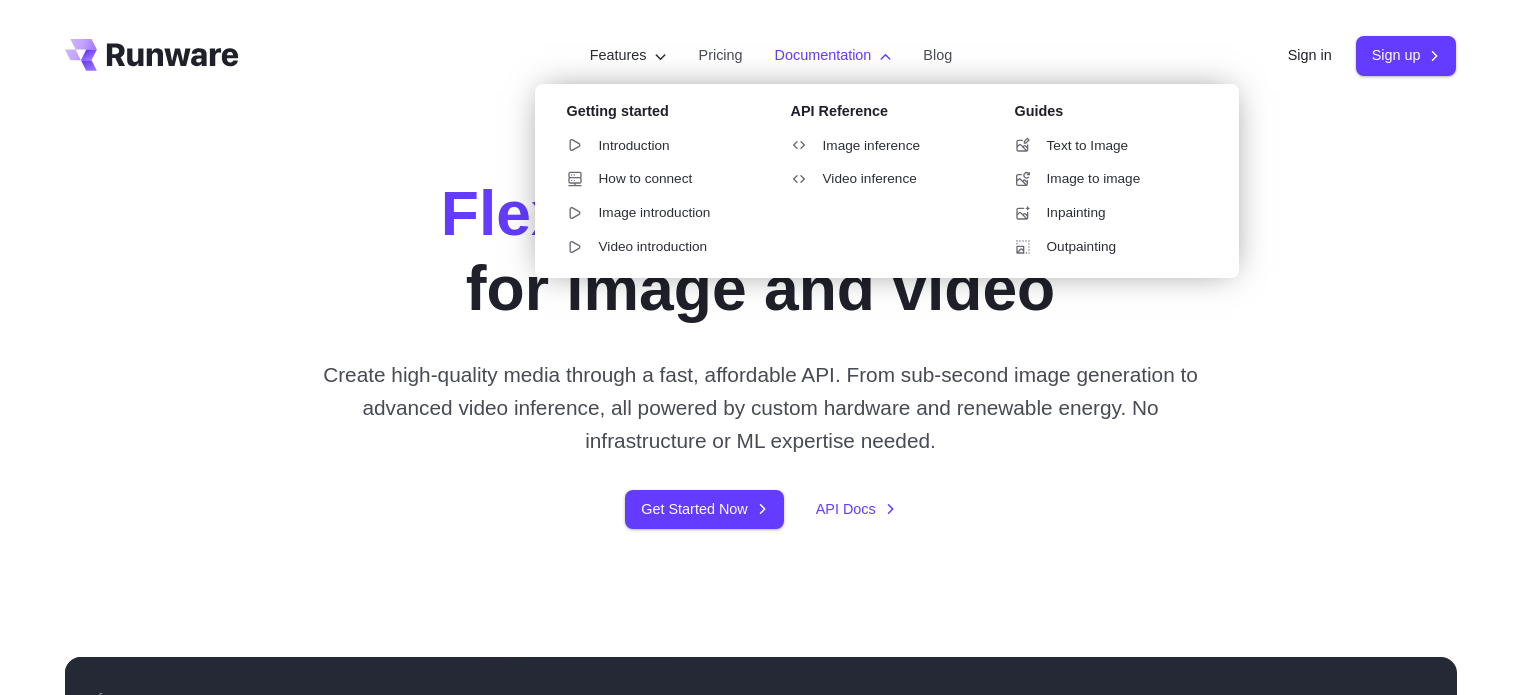 scroll, scrollTop: 0, scrollLeft: 0, axis: both 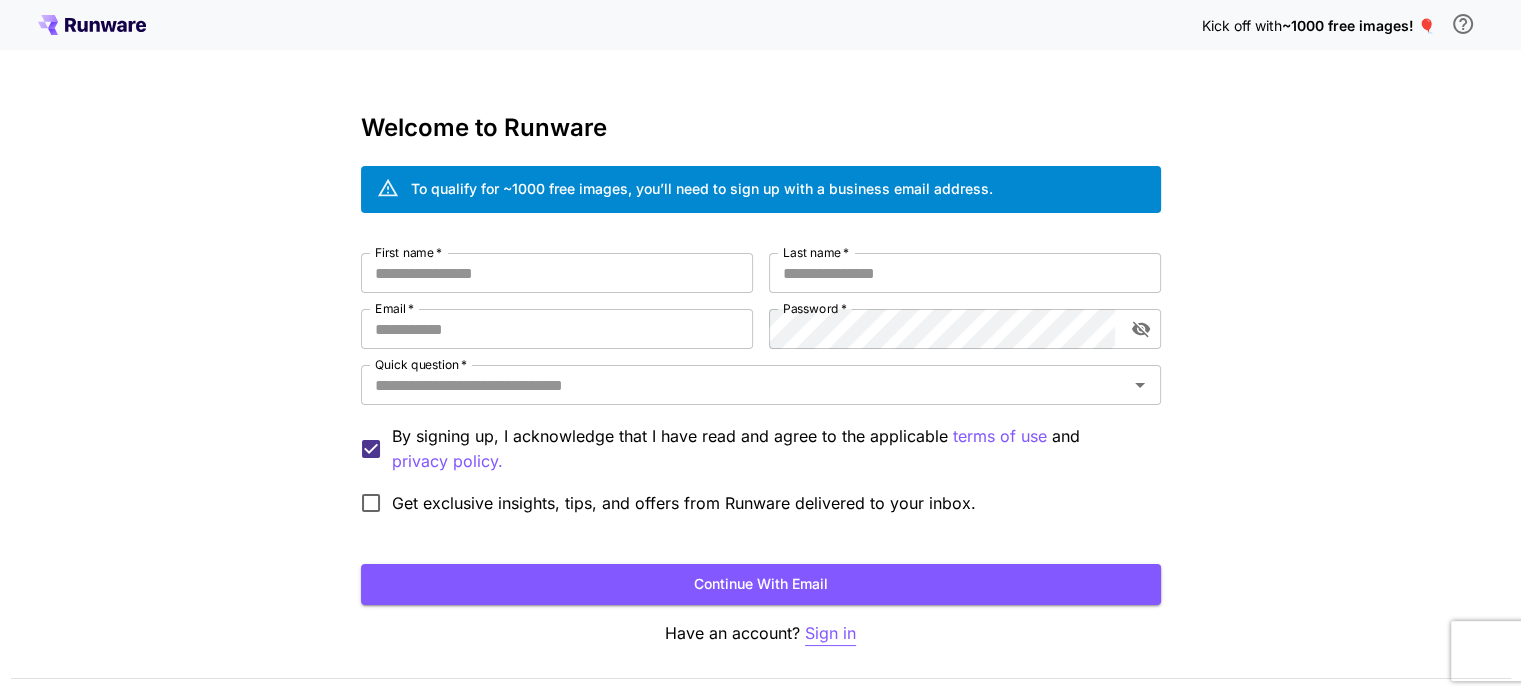 click on "Sign in" at bounding box center [830, 633] 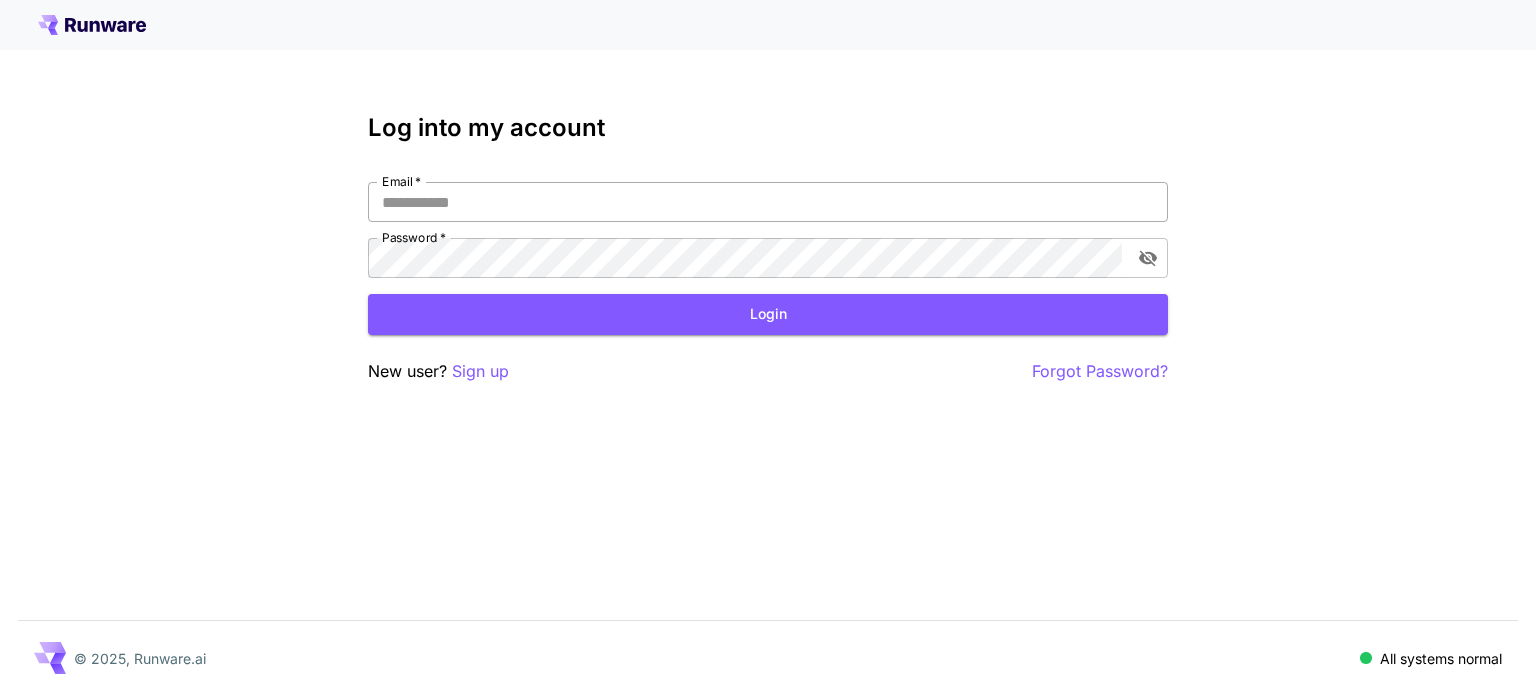 click on "Email   *" at bounding box center (768, 202) 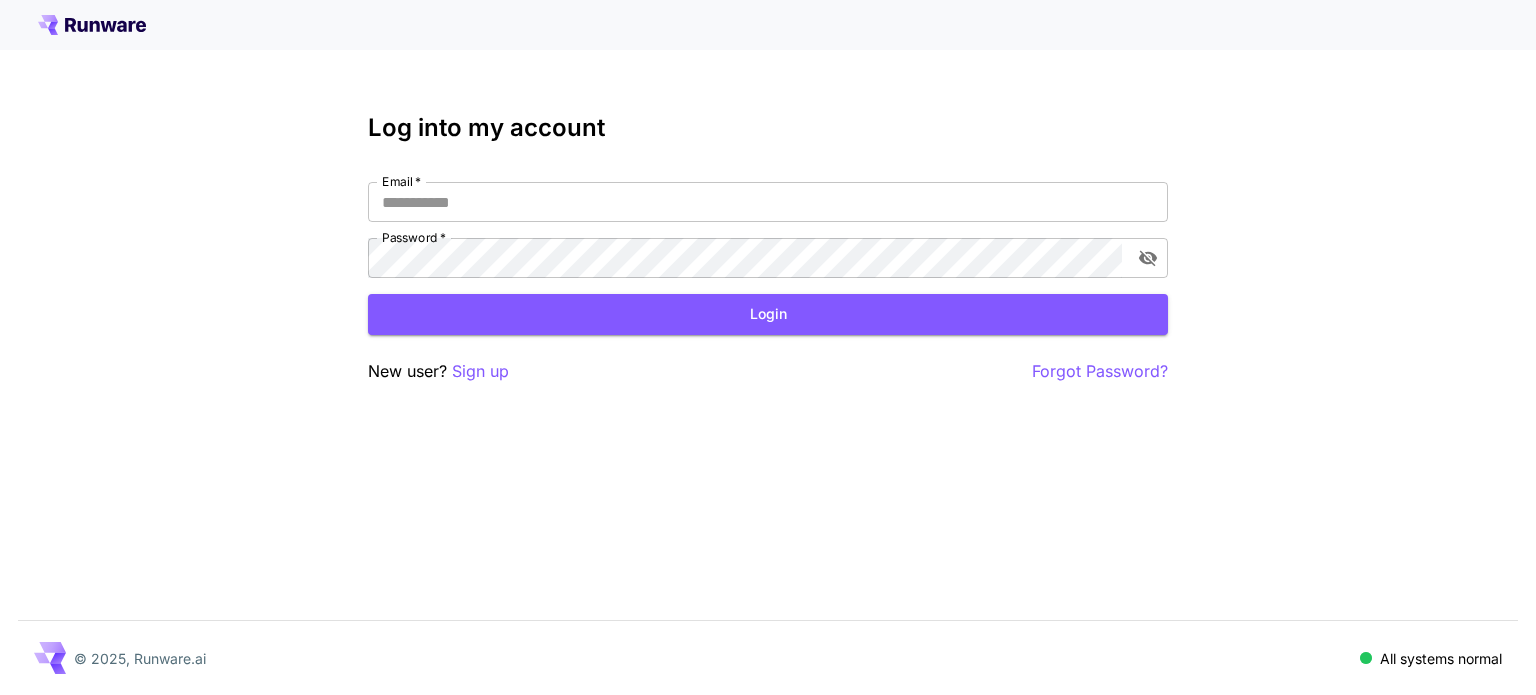 scroll, scrollTop: 0, scrollLeft: 0, axis: both 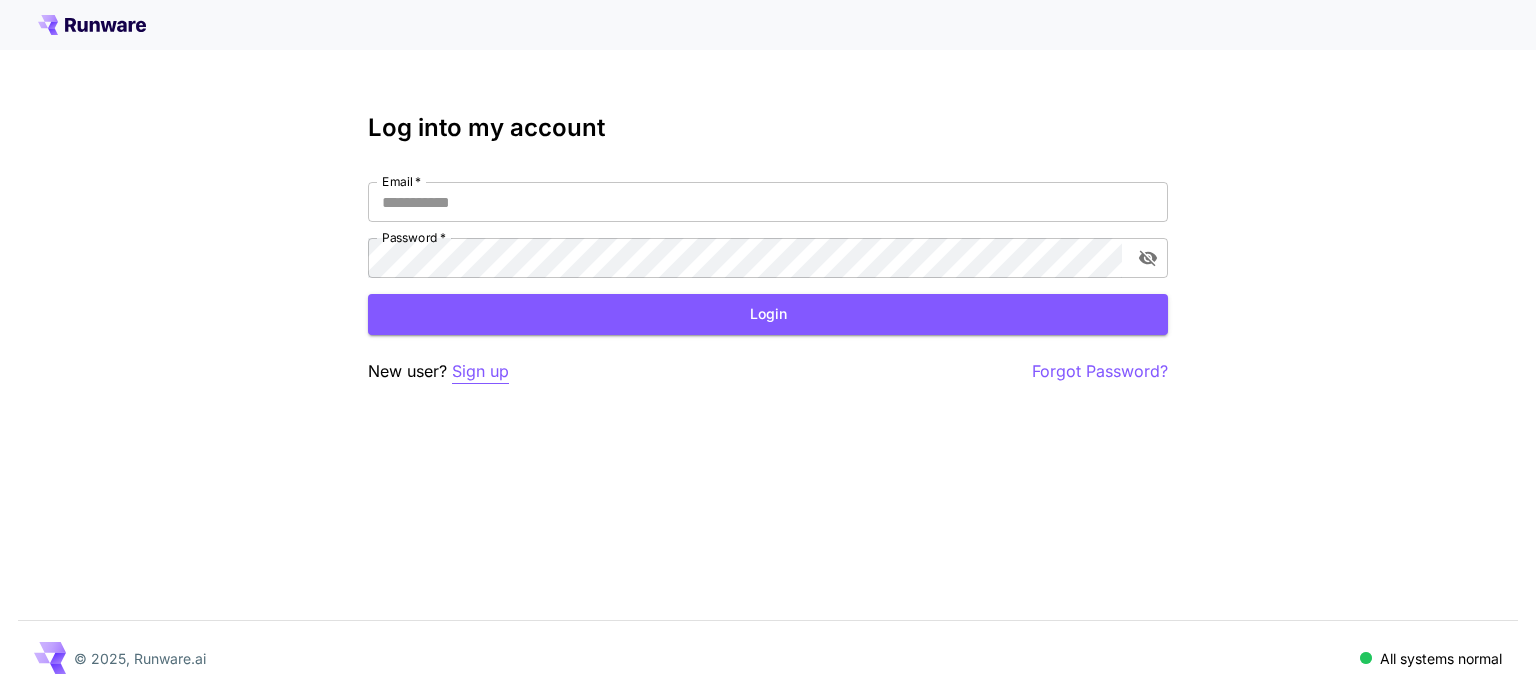 click on "Sign up" at bounding box center [480, 371] 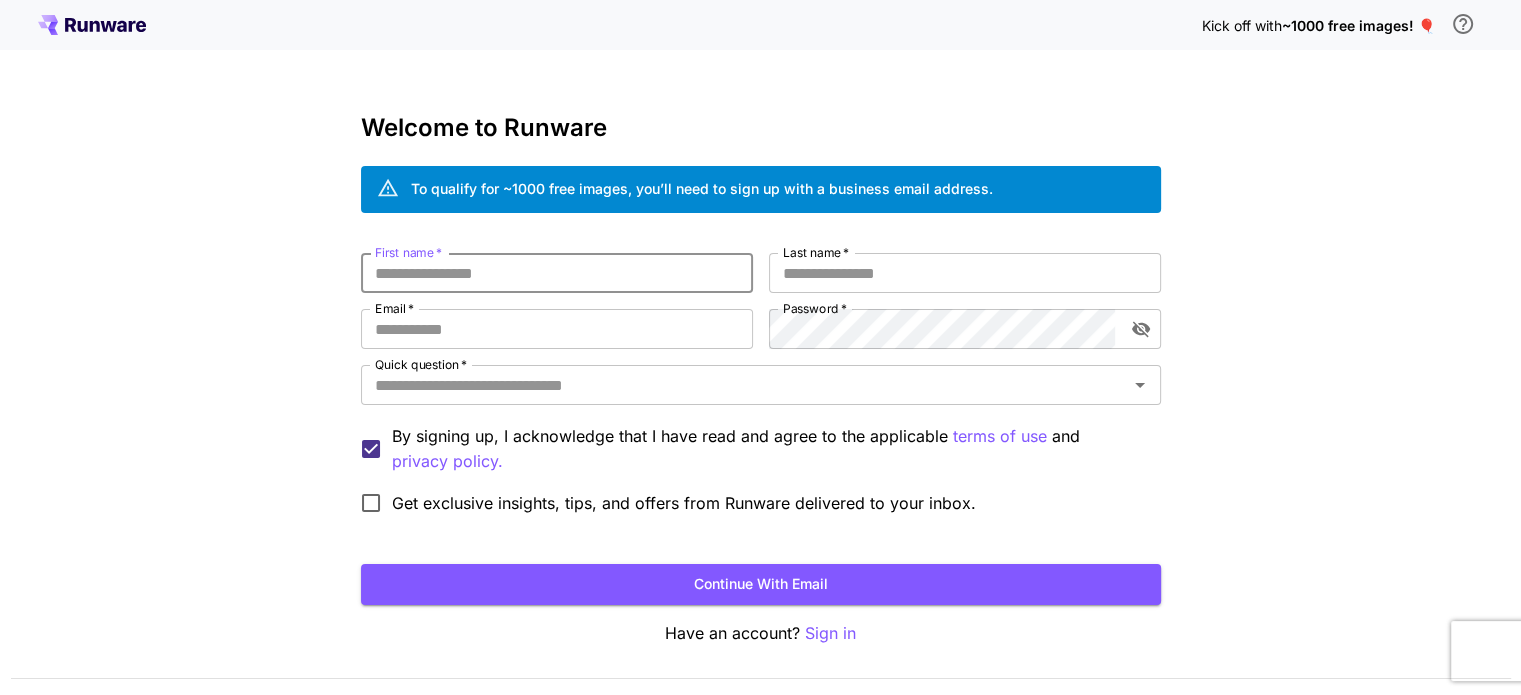 click on "First name   *" at bounding box center [557, 273] 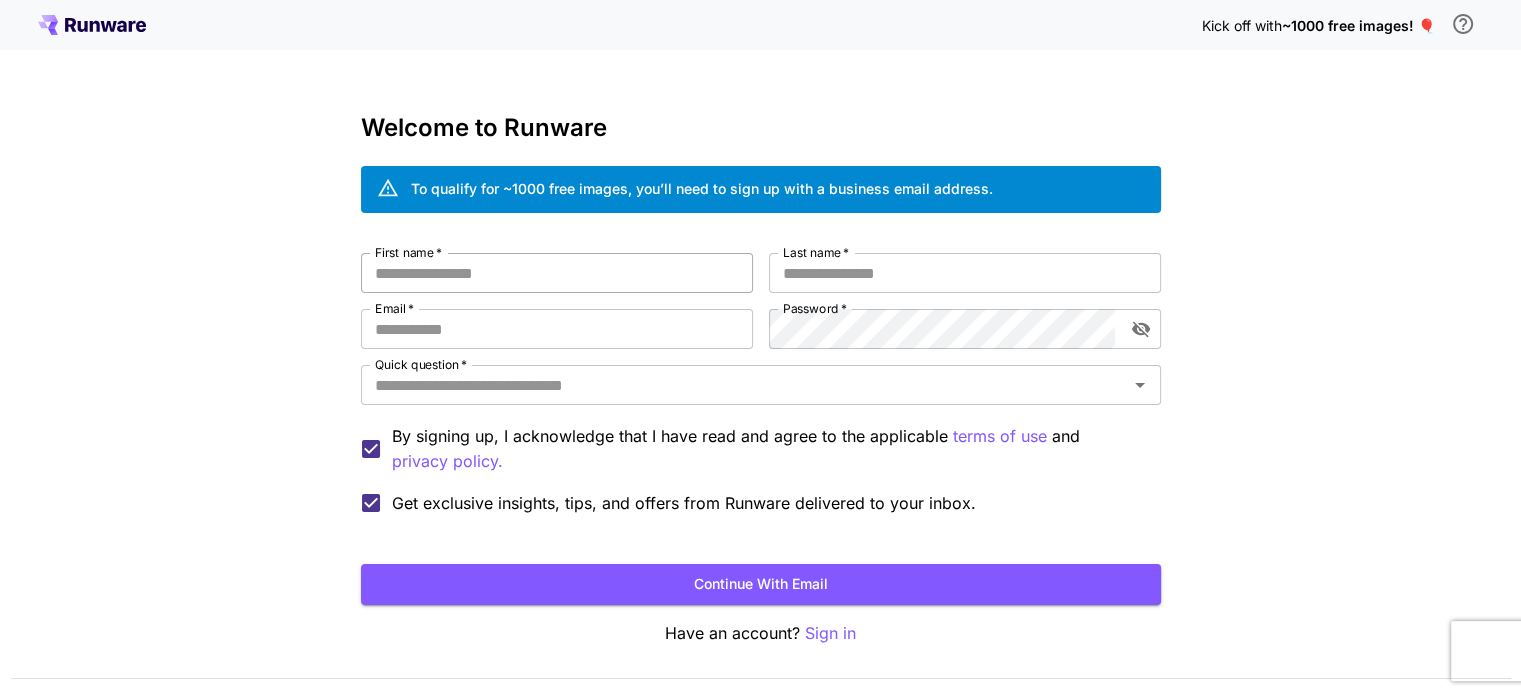 click on "First name   *" at bounding box center (557, 273) 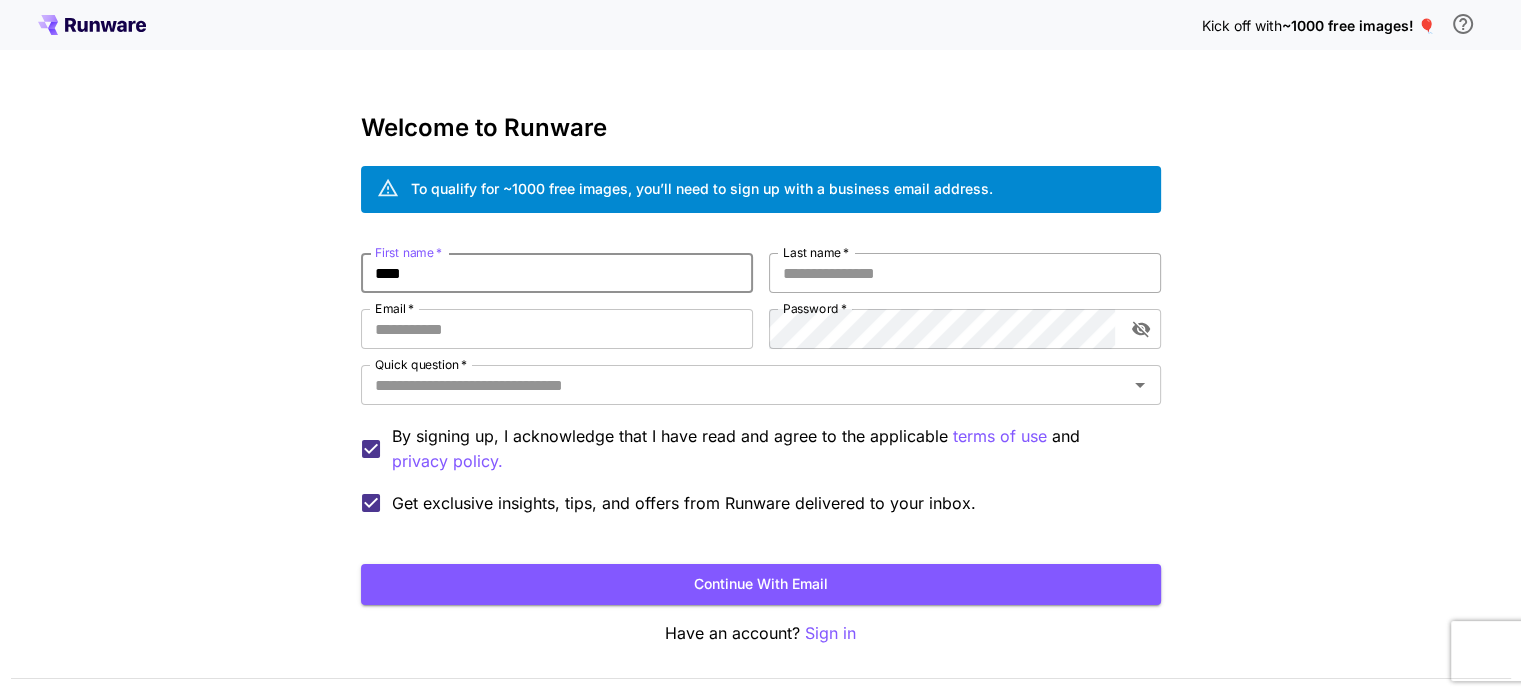 type on "****" 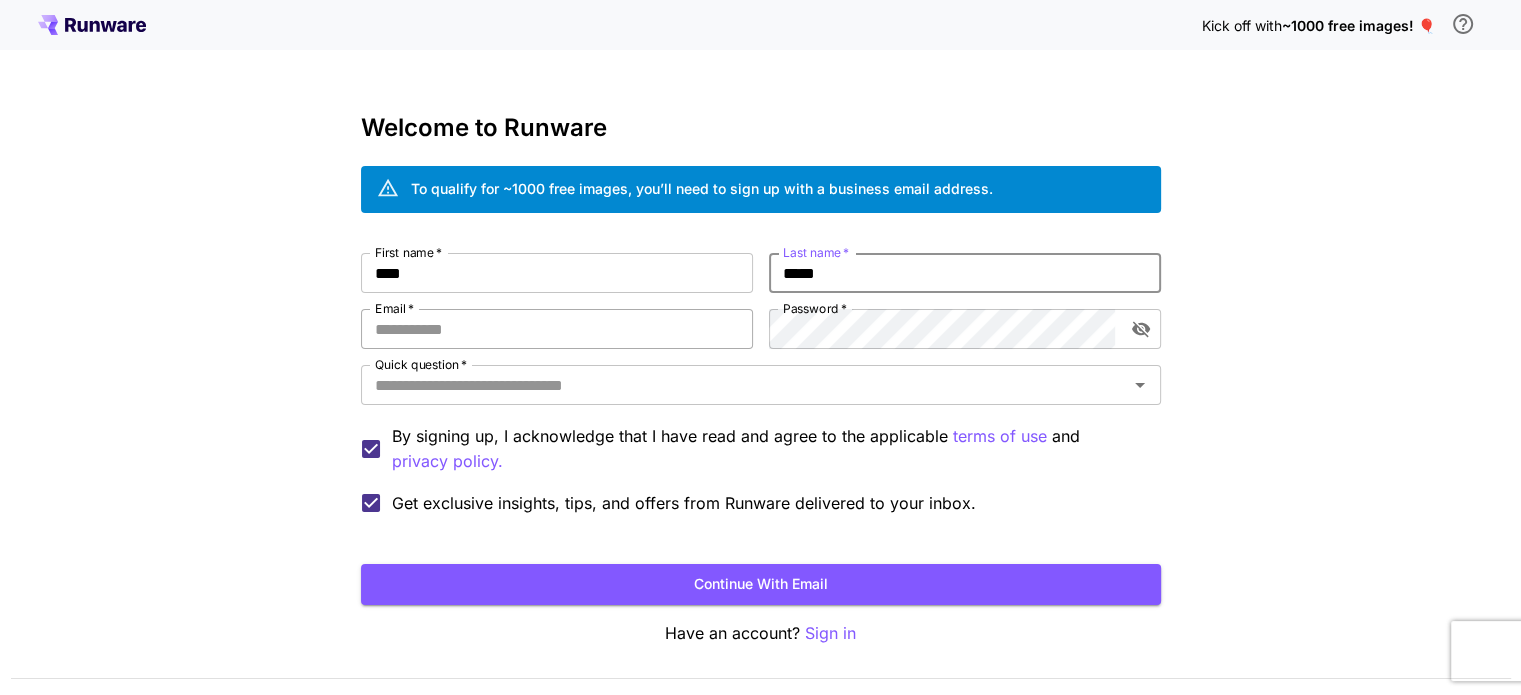 type on "*****" 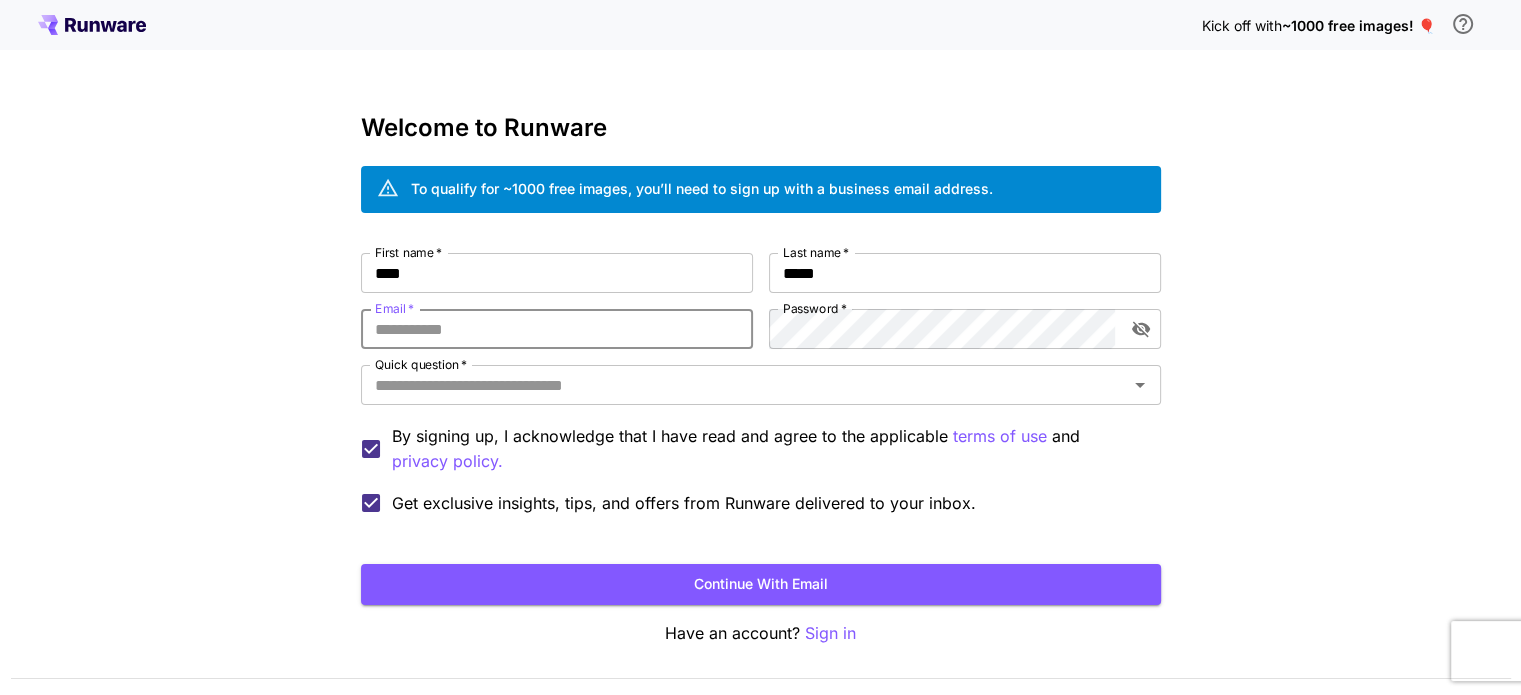 click on "Email   *" at bounding box center [557, 329] 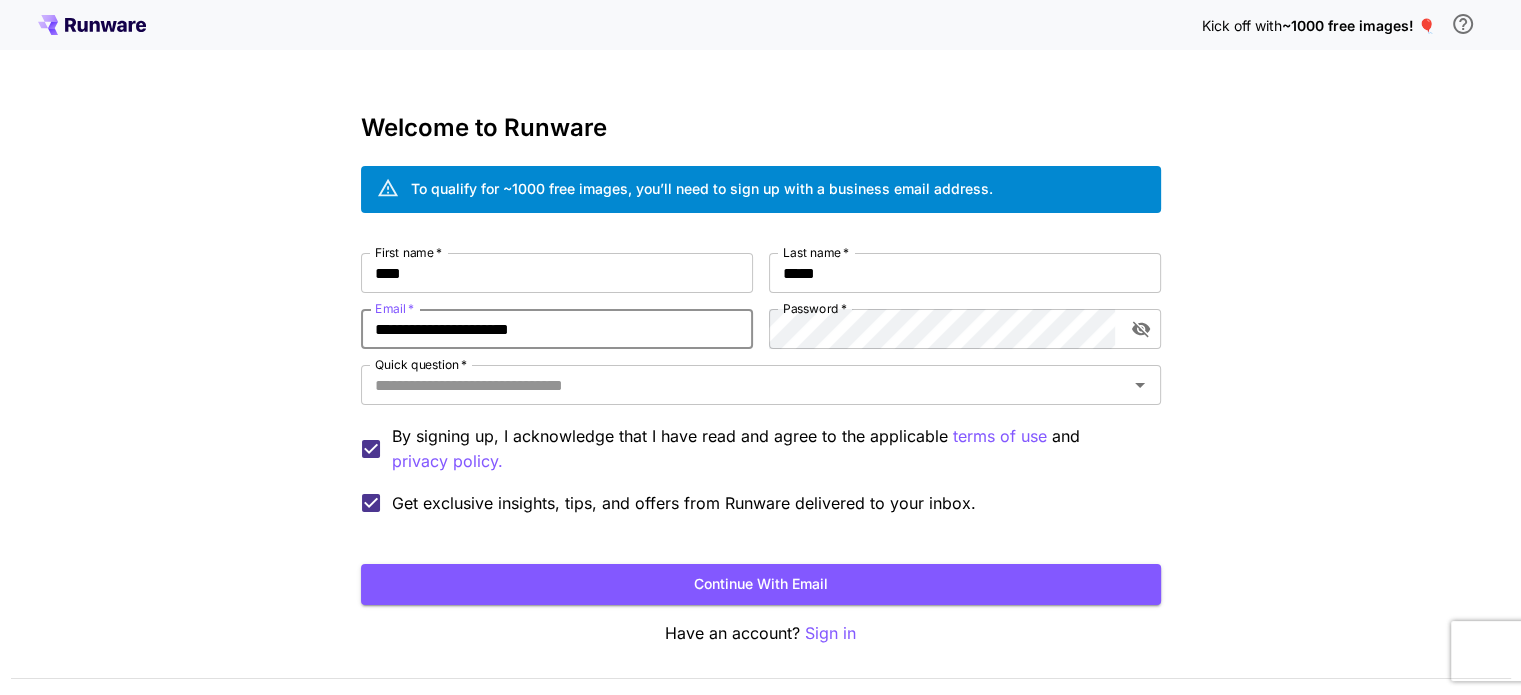 type on "**********" 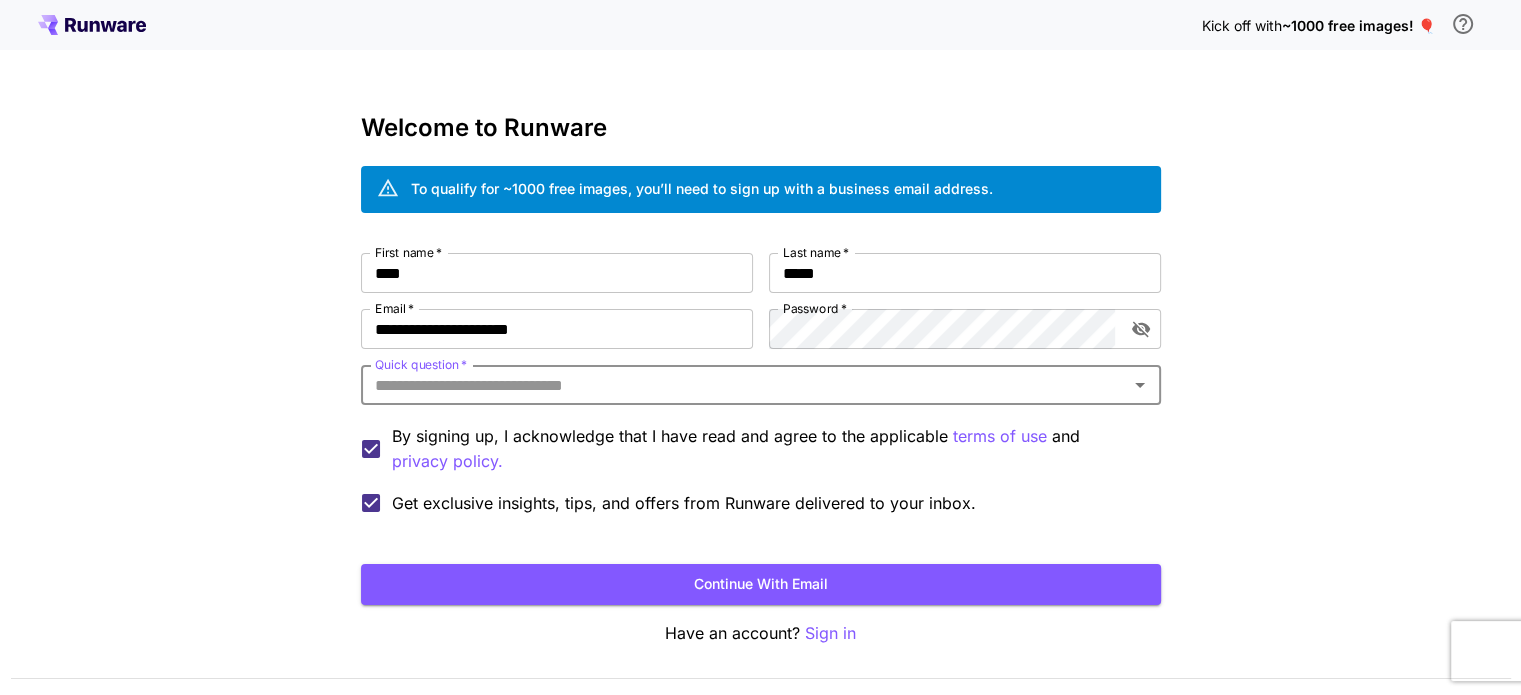 click on "Quick question   *" at bounding box center [744, 385] 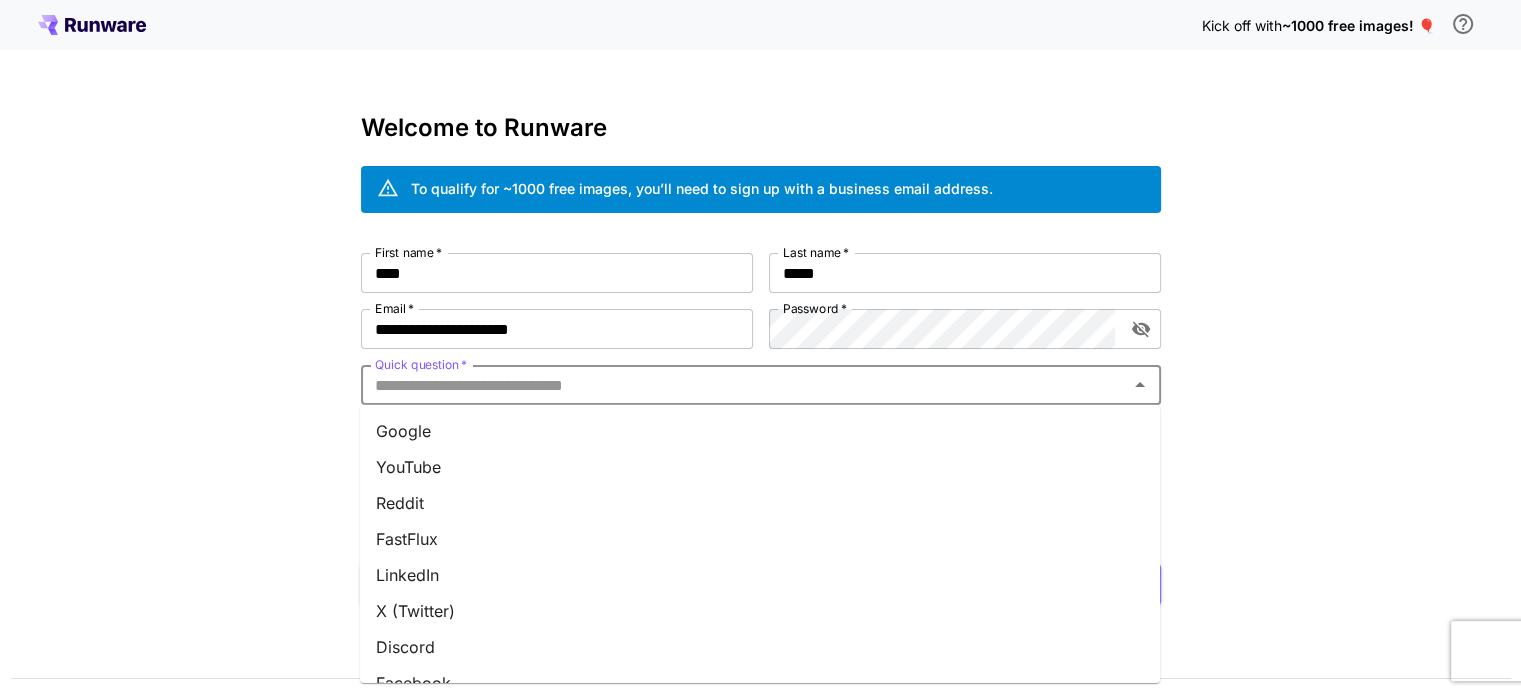 click on "Google" at bounding box center [760, 431] 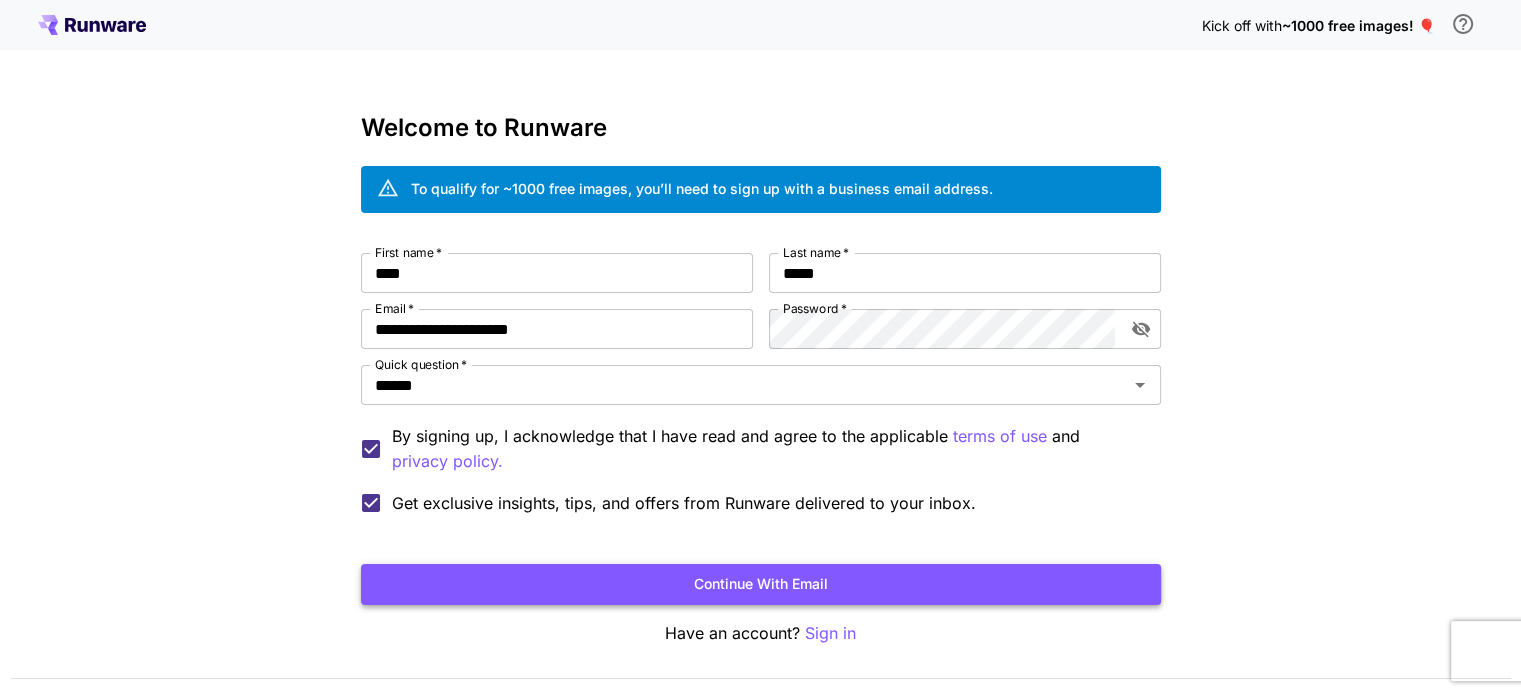 click on "Continue with email" at bounding box center [761, 584] 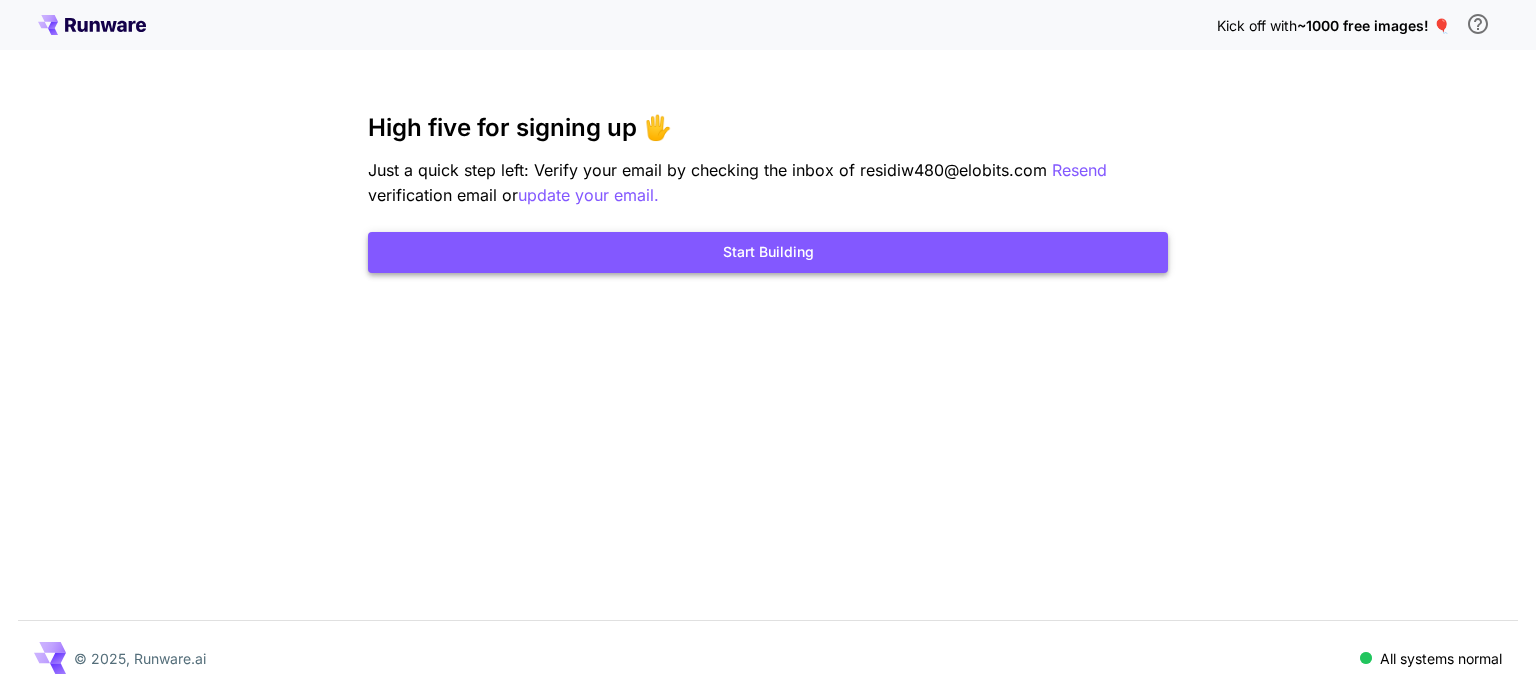 click on "Start Building" at bounding box center [768, 252] 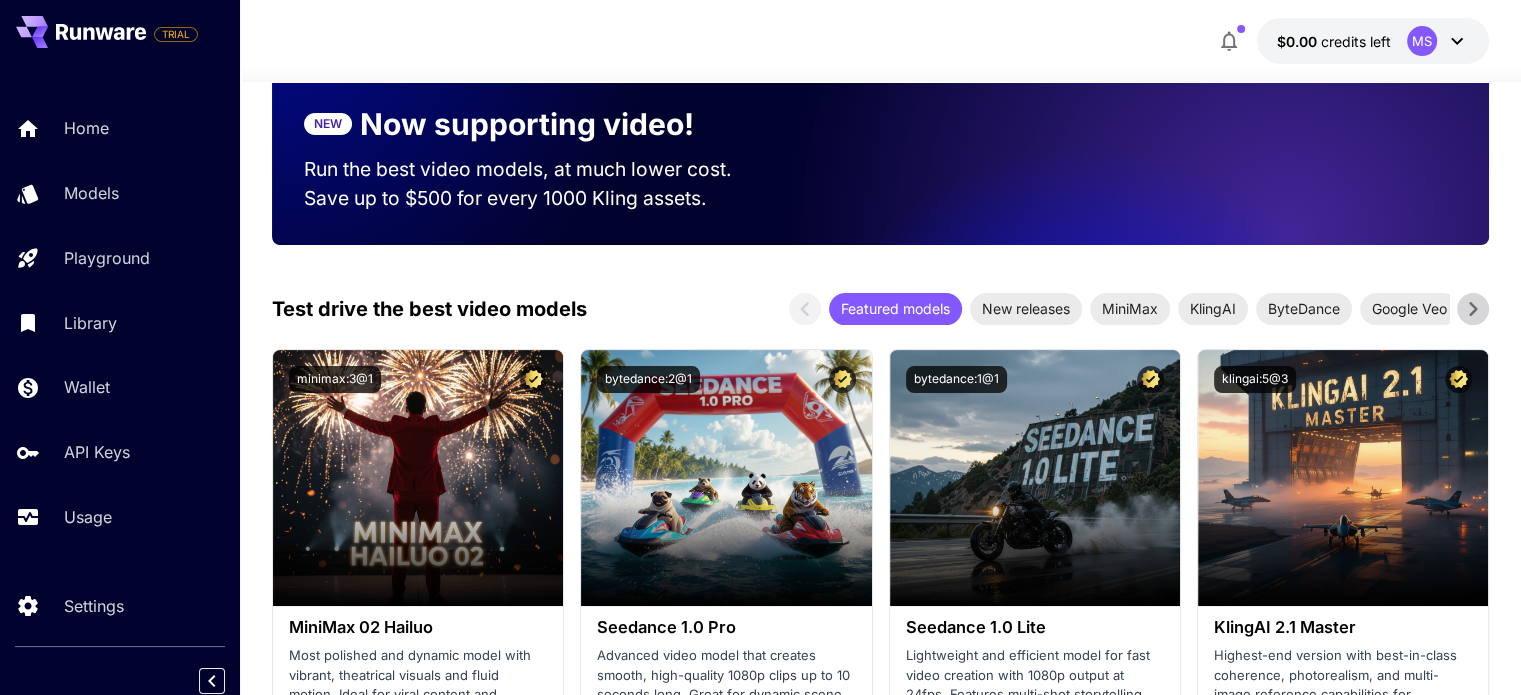 scroll, scrollTop: 0, scrollLeft: 0, axis: both 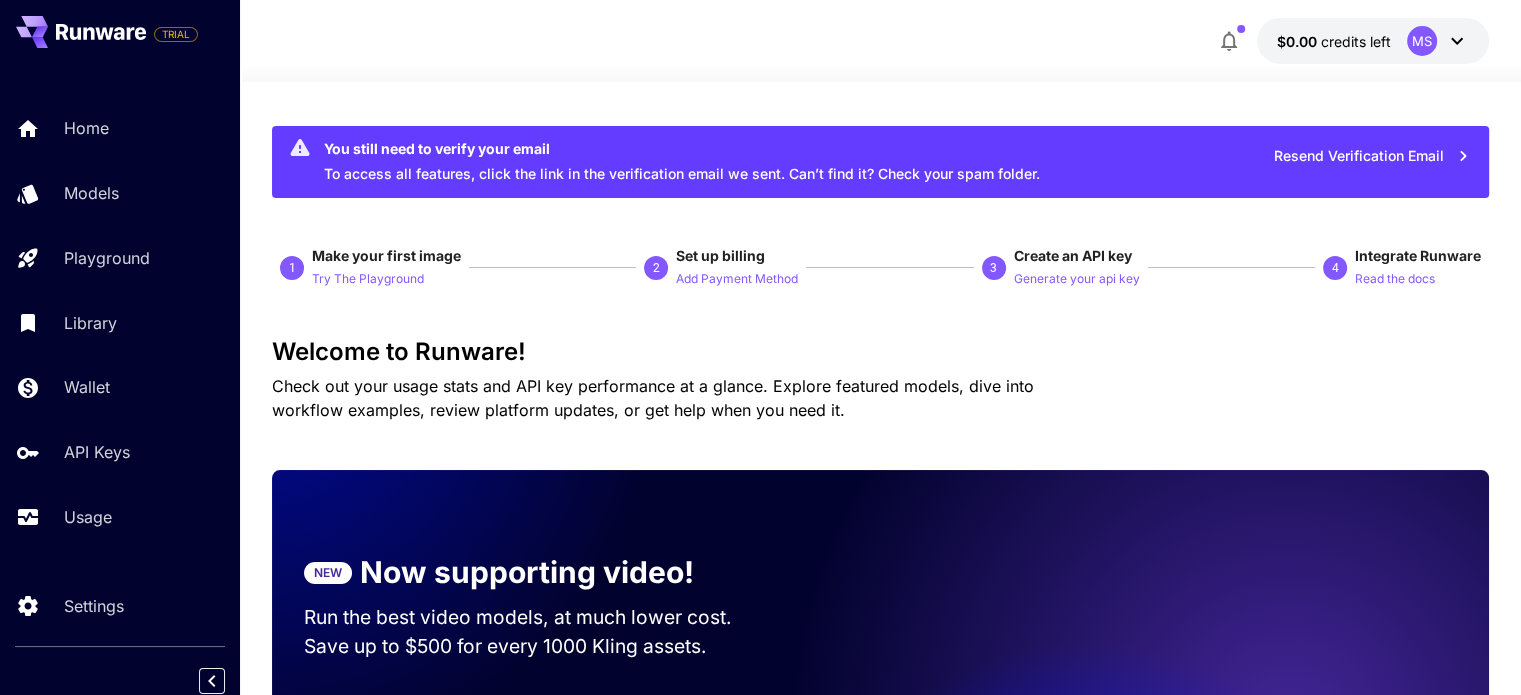 click 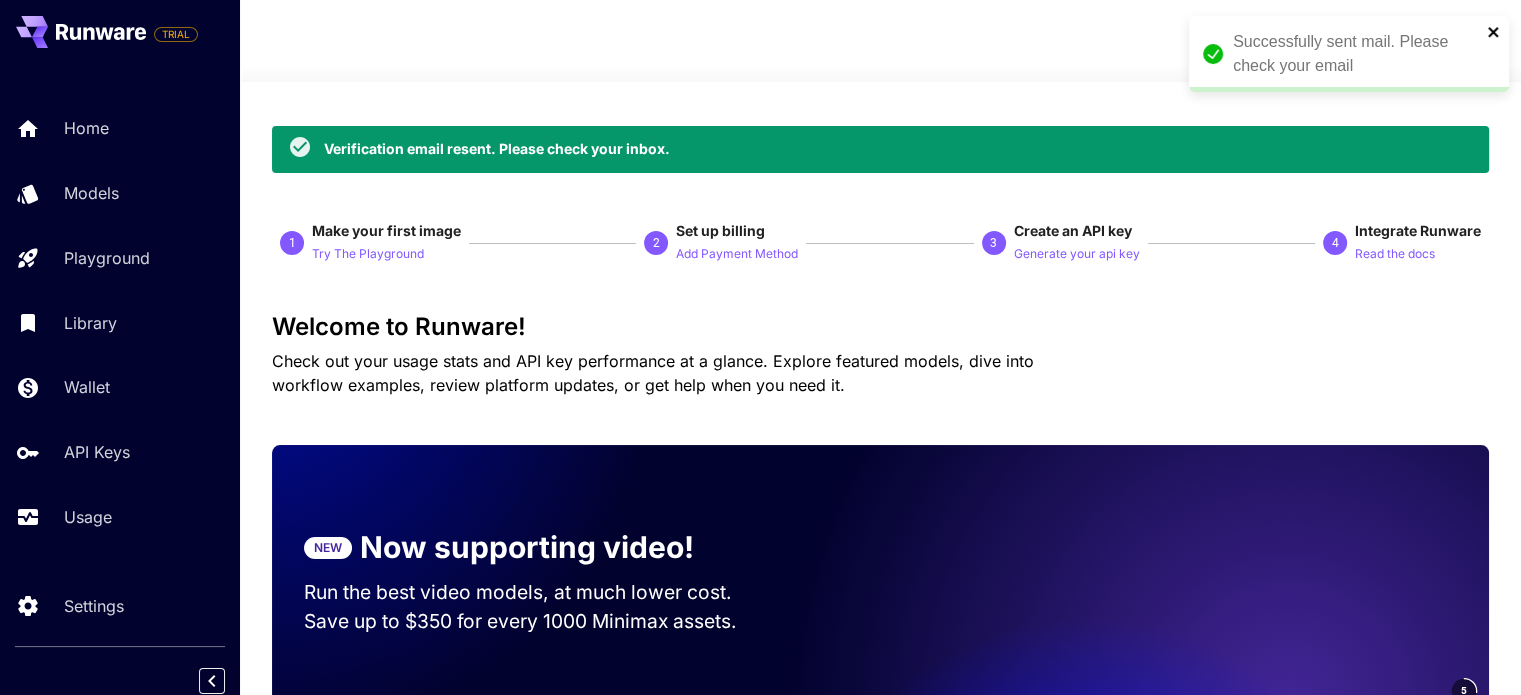 click 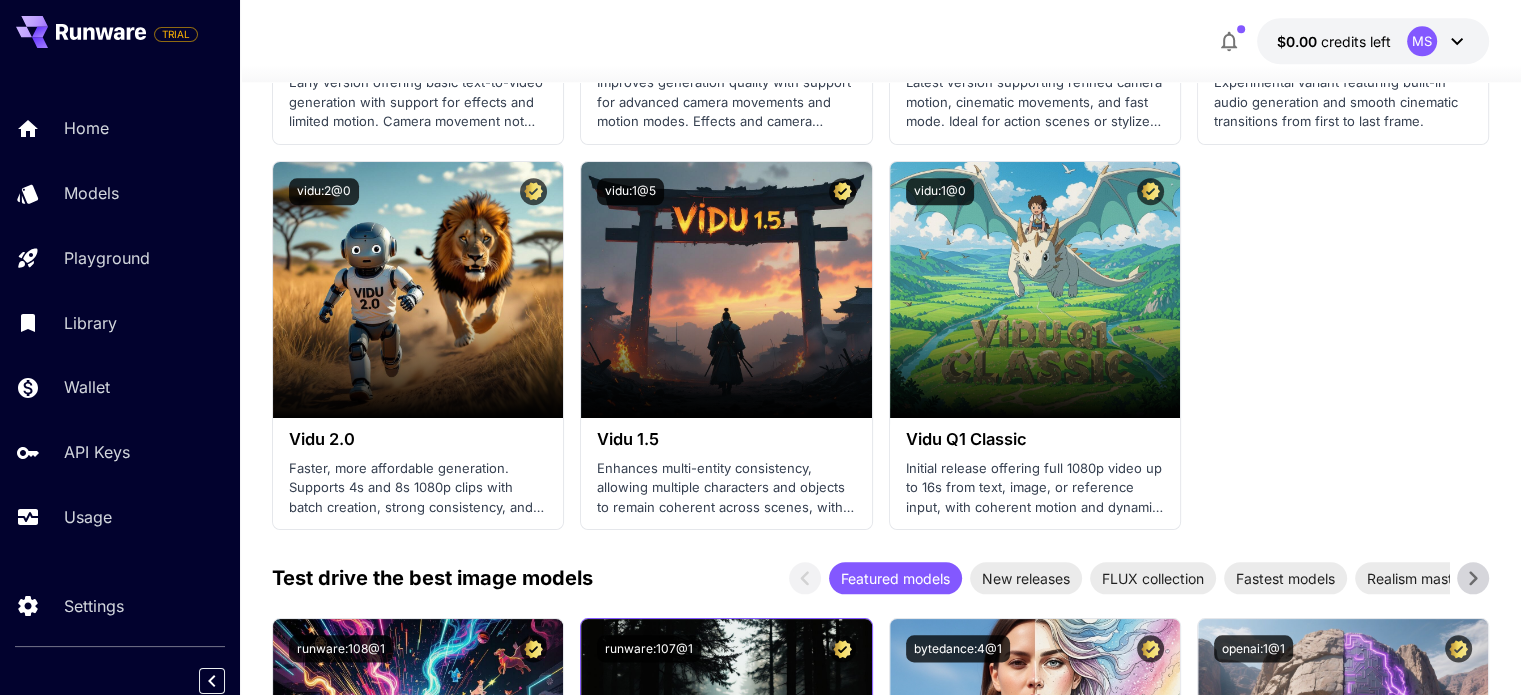 scroll, scrollTop: 2800, scrollLeft: 0, axis: vertical 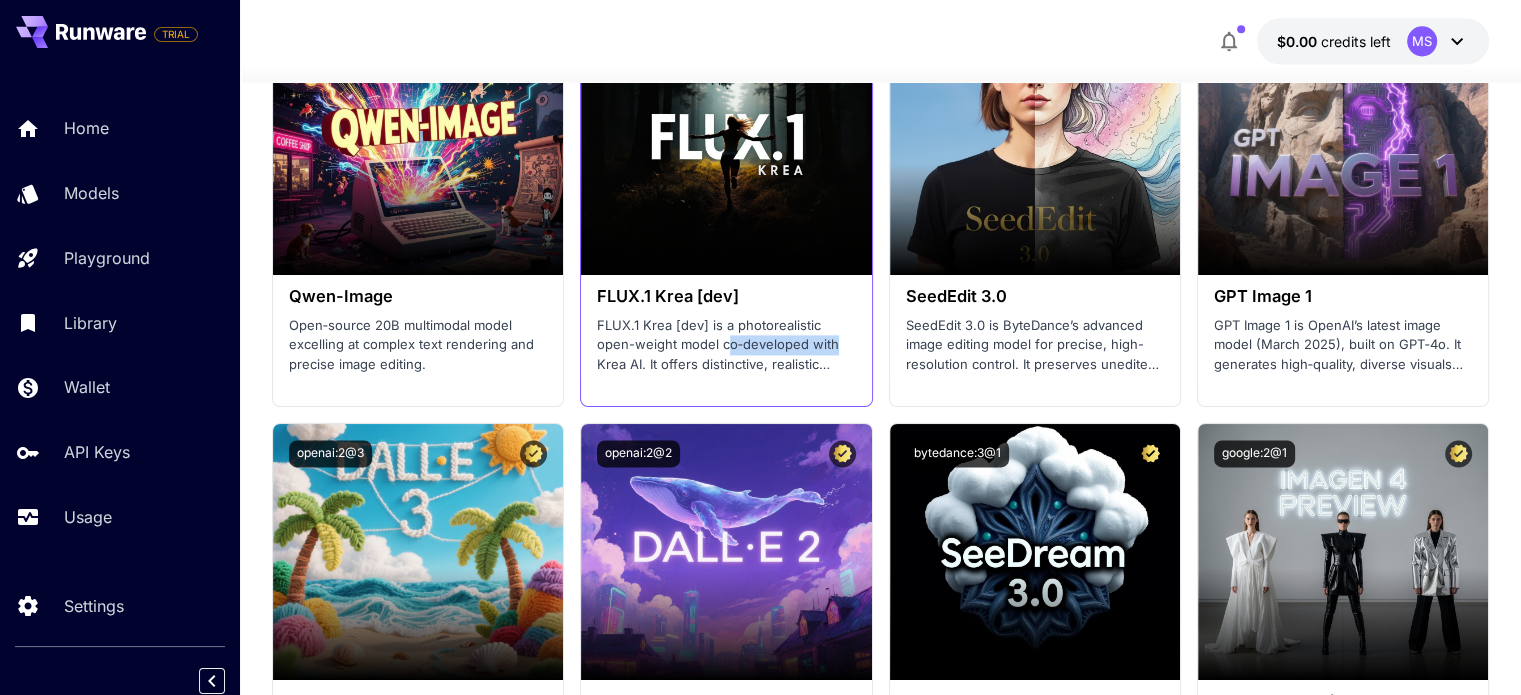 drag, startPoint x: 725, startPoint y: 351, endPoint x: 867, endPoint y: 350, distance: 142.00352 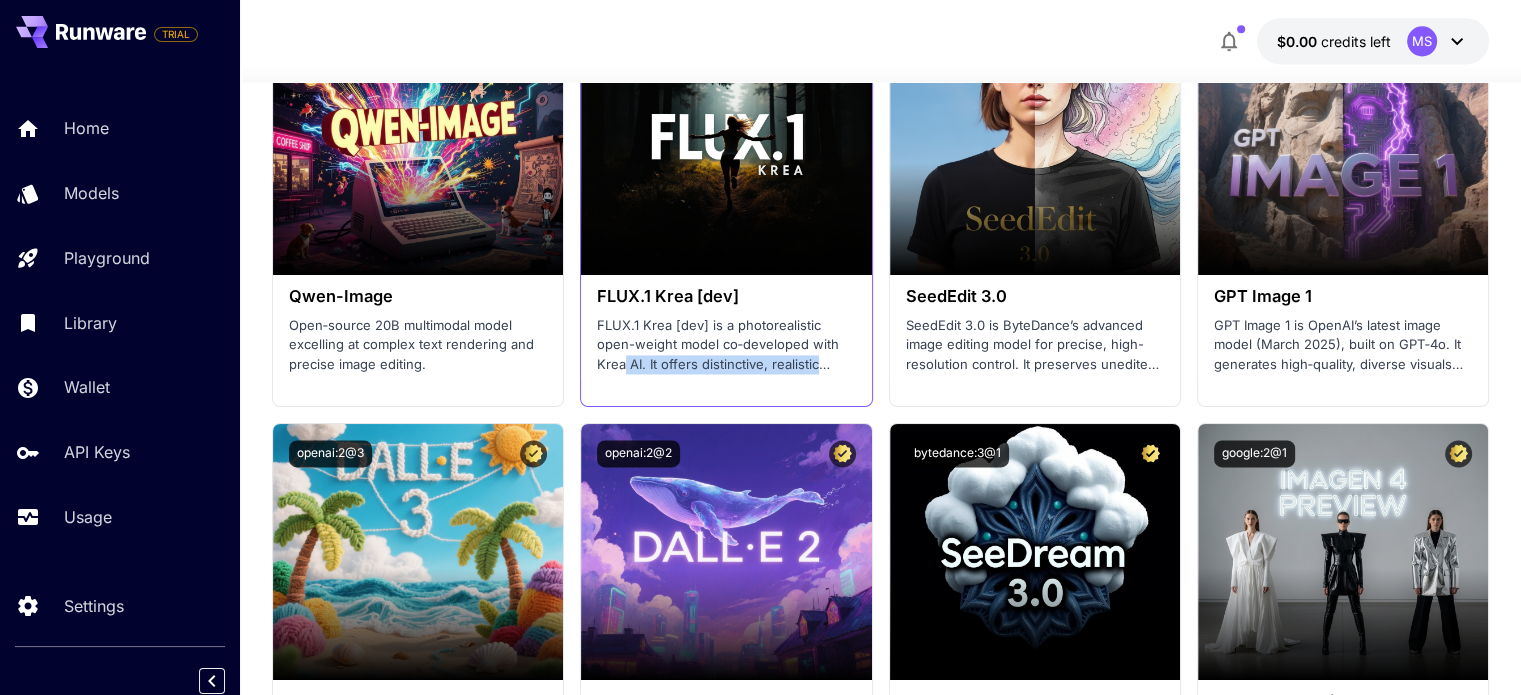 drag, startPoint x: 622, startPoint y: 368, endPoint x: 829, endPoint y: 367, distance: 207.00241 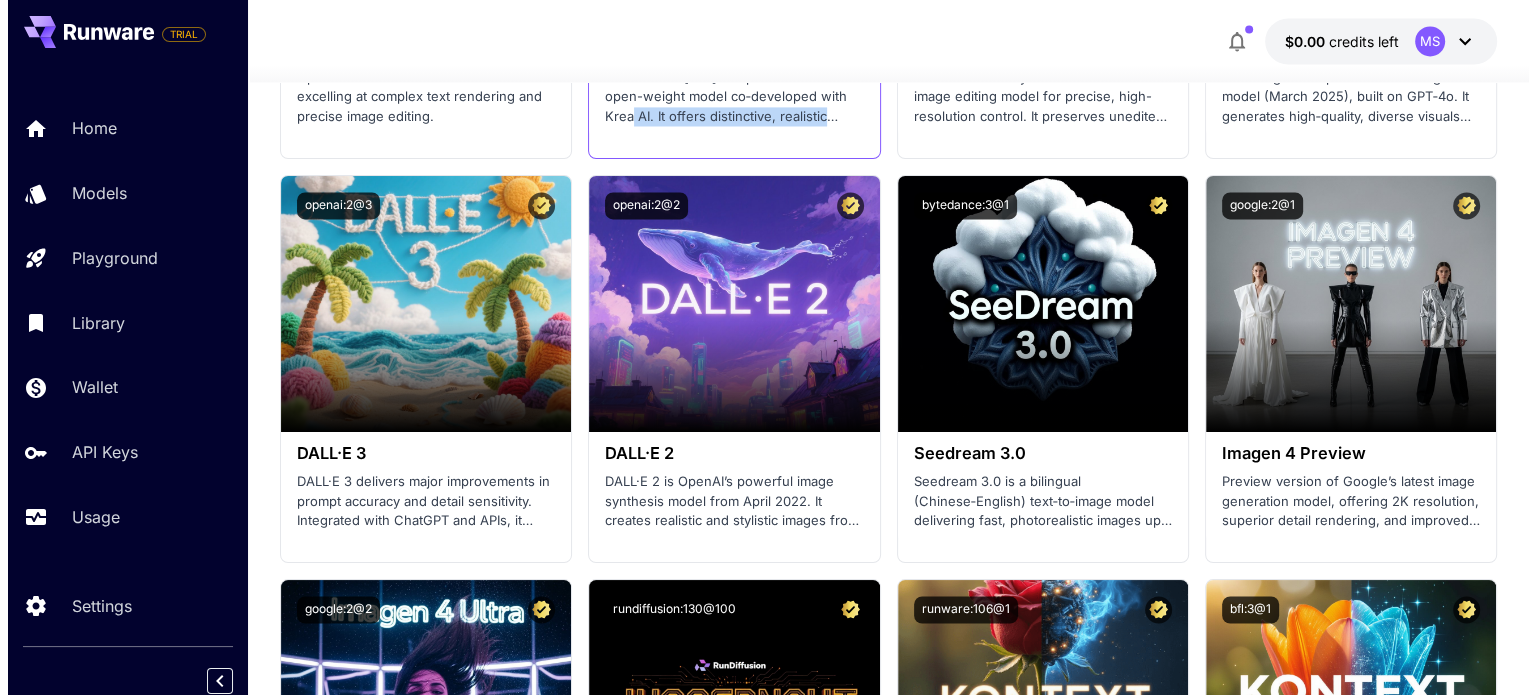 scroll, scrollTop: 3100, scrollLeft: 0, axis: vertical 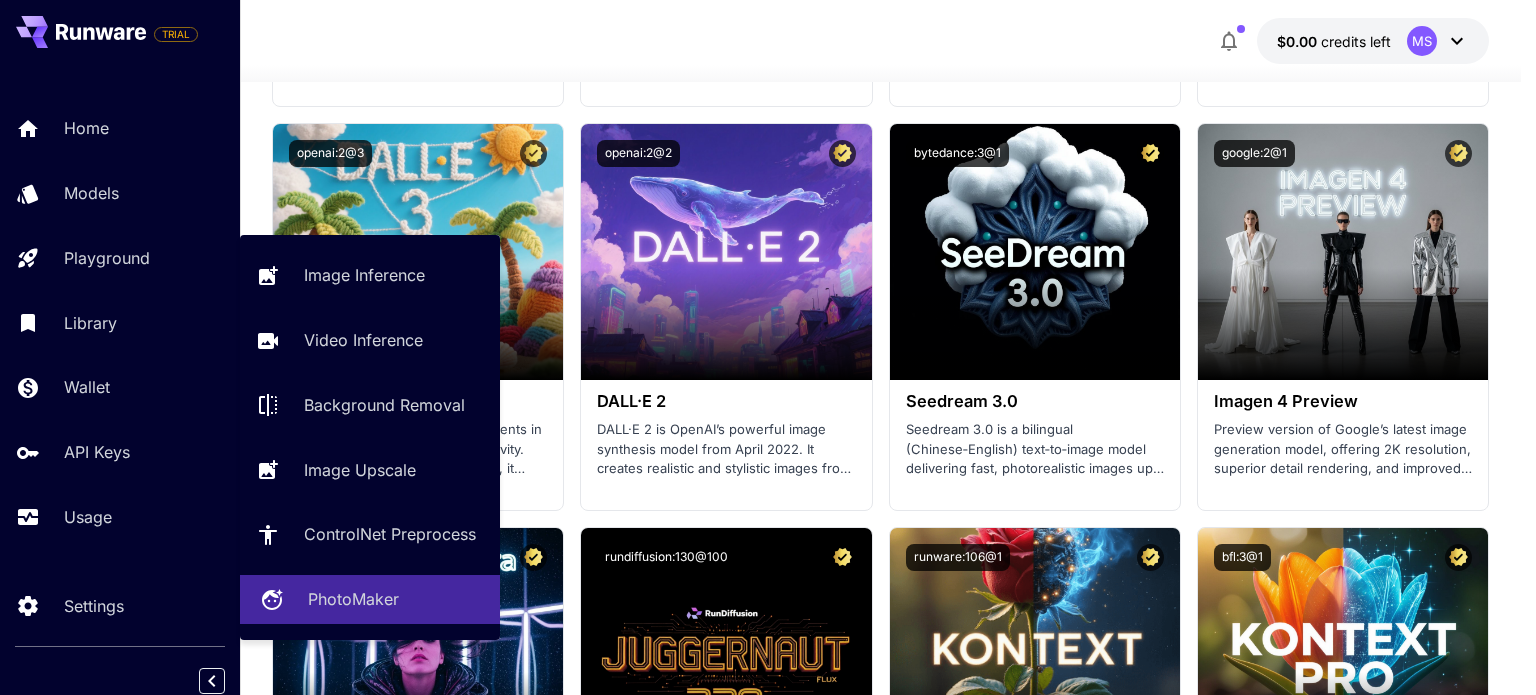 click on "PhotoMaker" at bounding box center (353, 599) 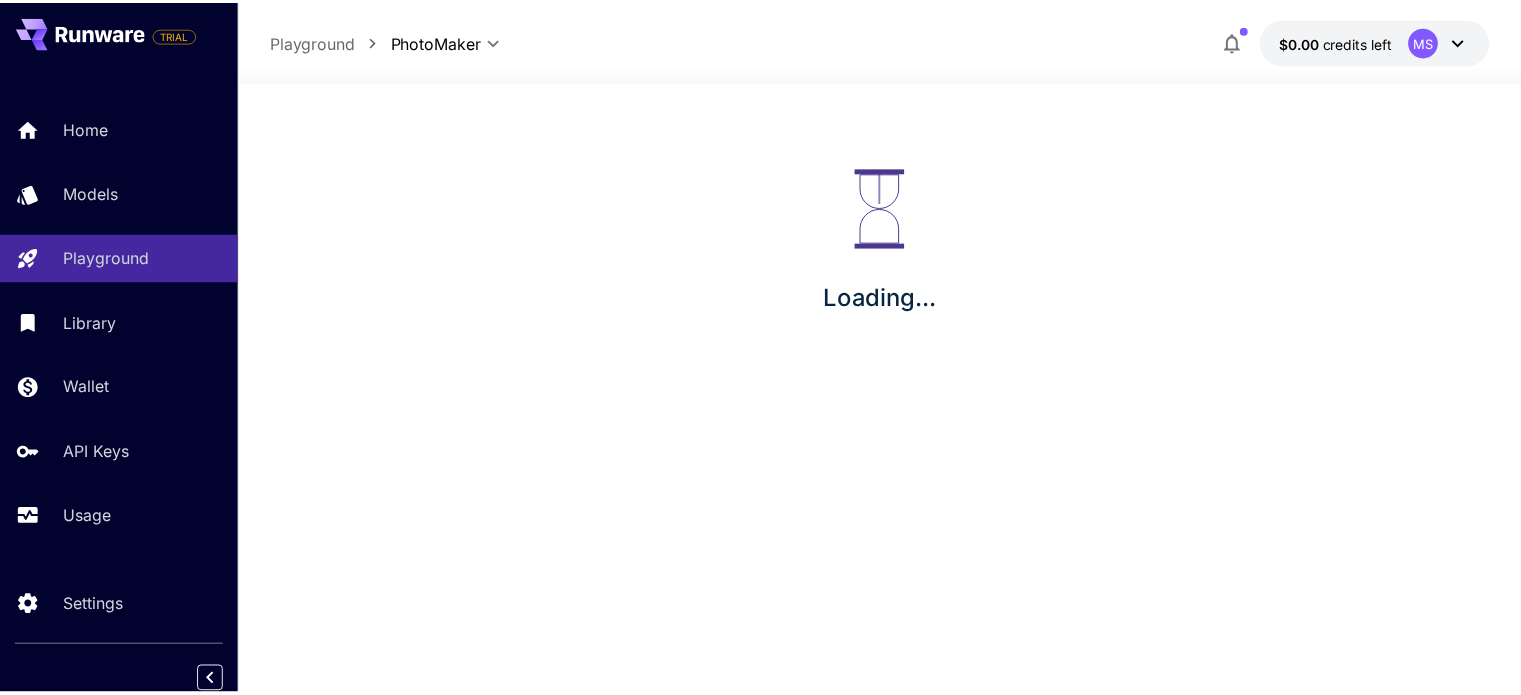 scroll, scrollTop: 0, scrollLeft: 0, axis: both 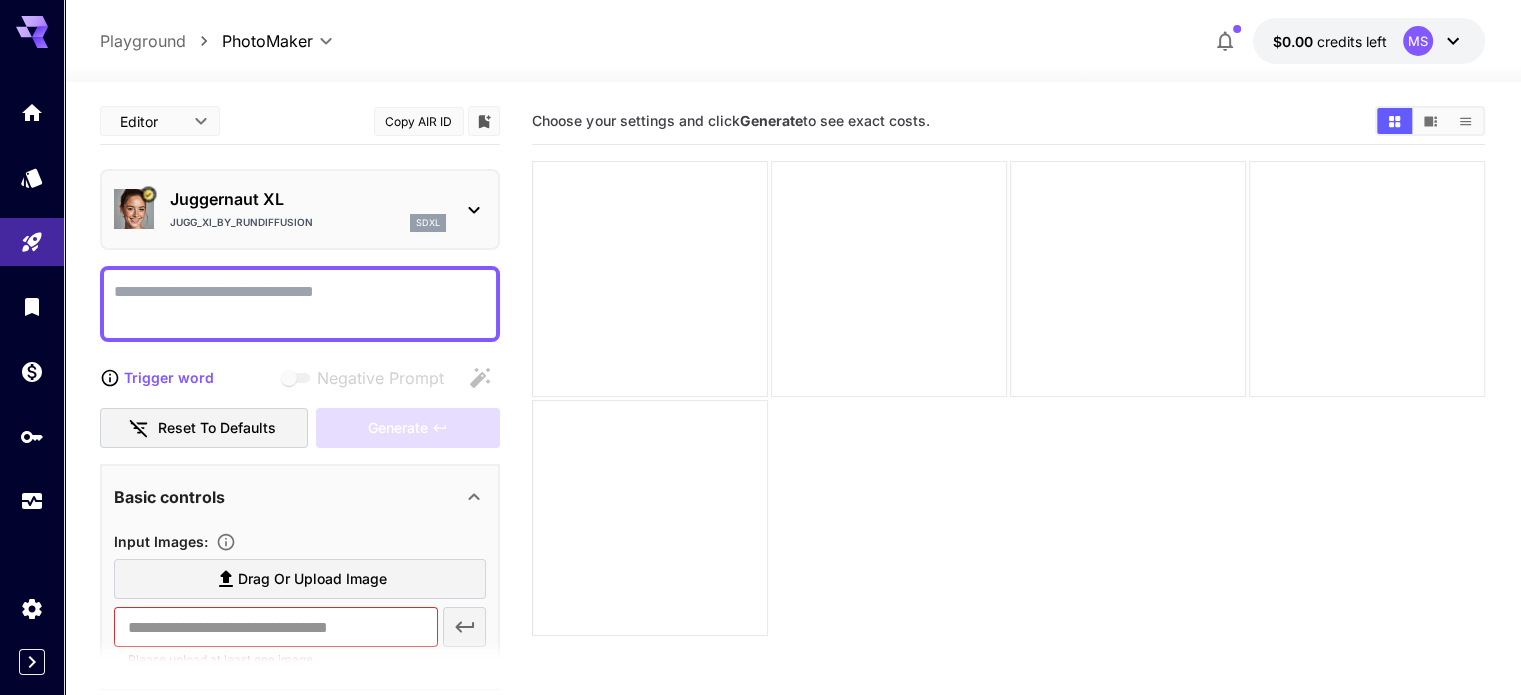 type on "**********" 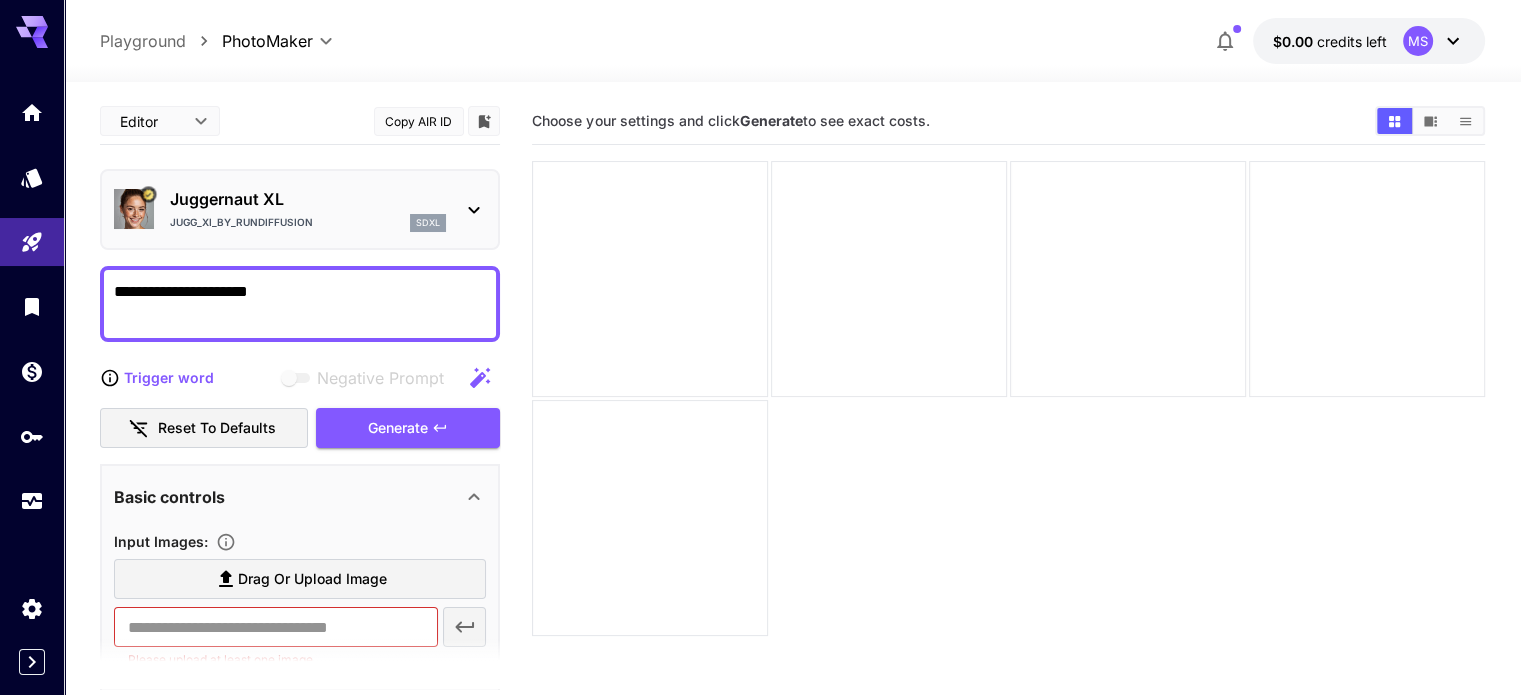 drag, startPoint x: 289, startPoint y: 302, endPoint x: 72, endPoint y: 295, distance: 217.11287 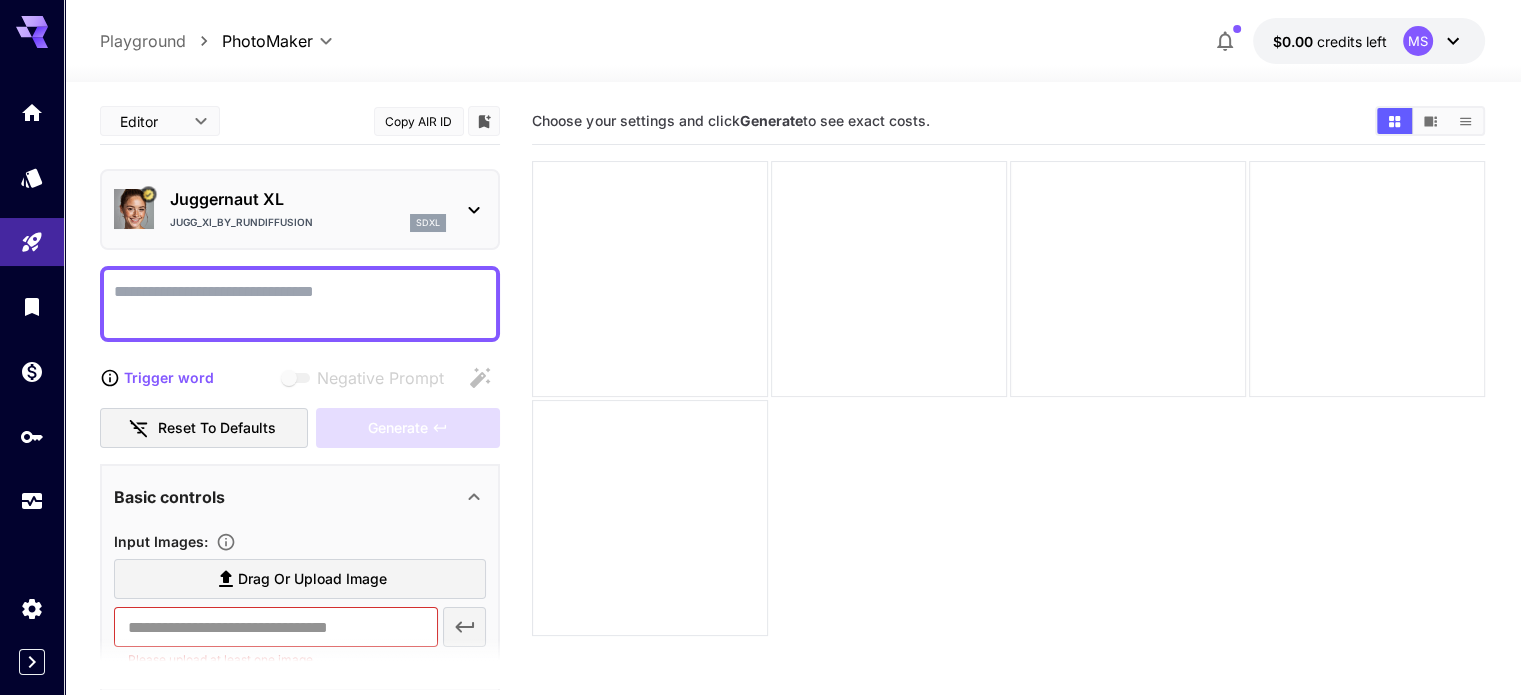 paste on "**********" 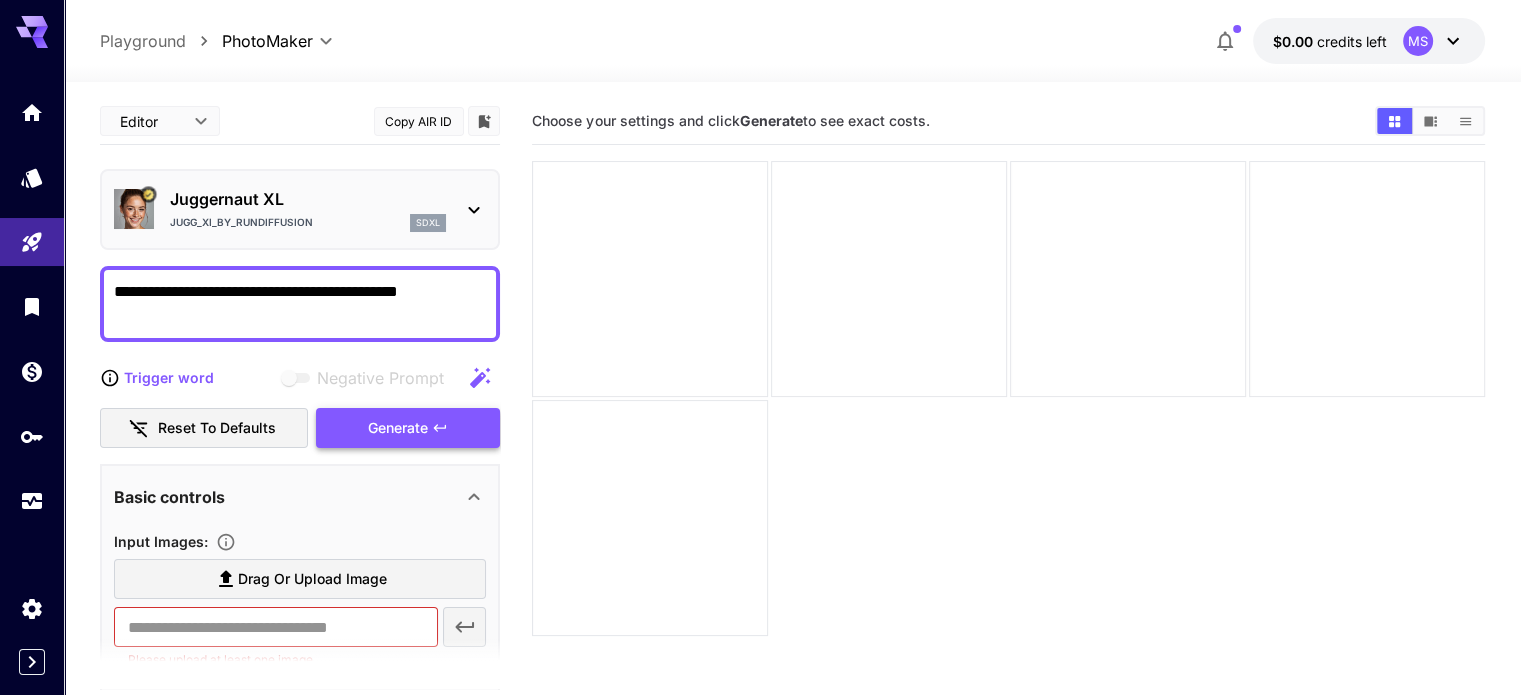 type on "**********" 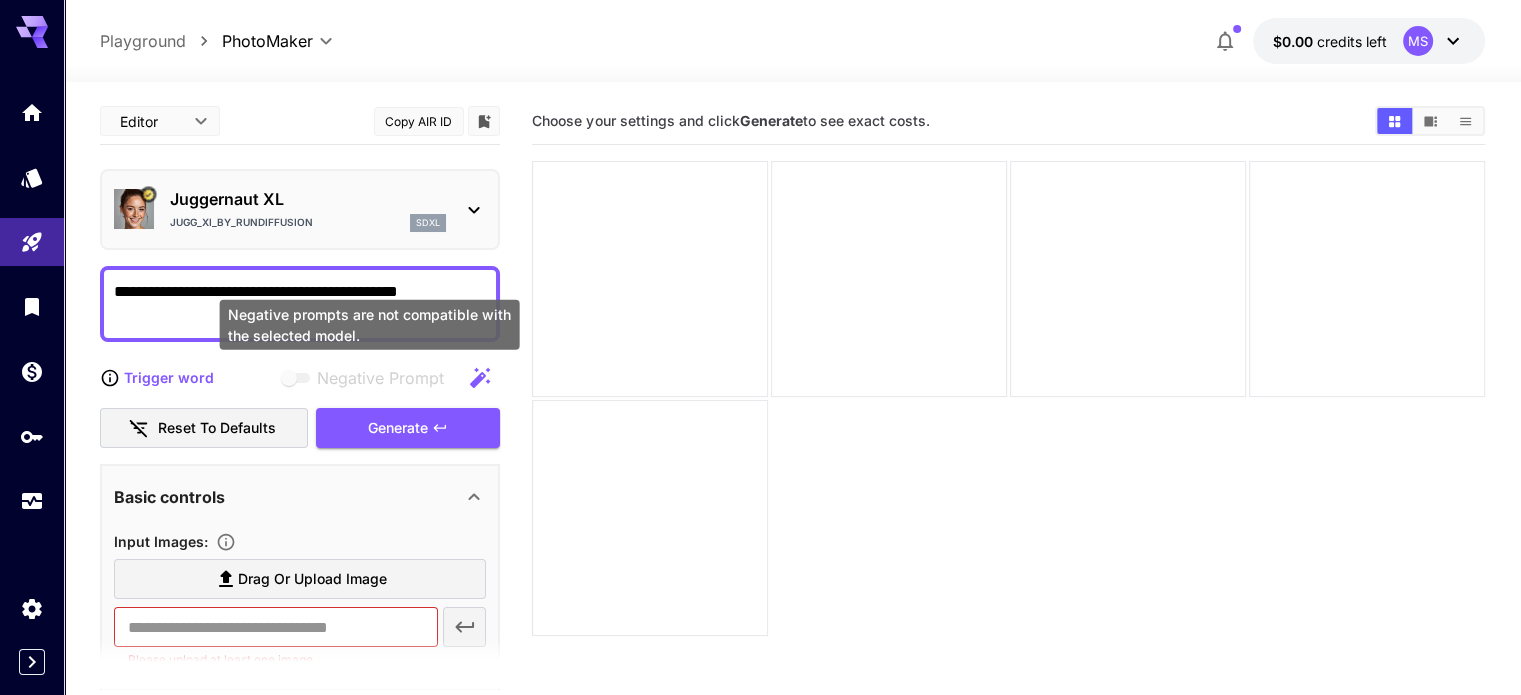 click at bounding box center (297, 378) 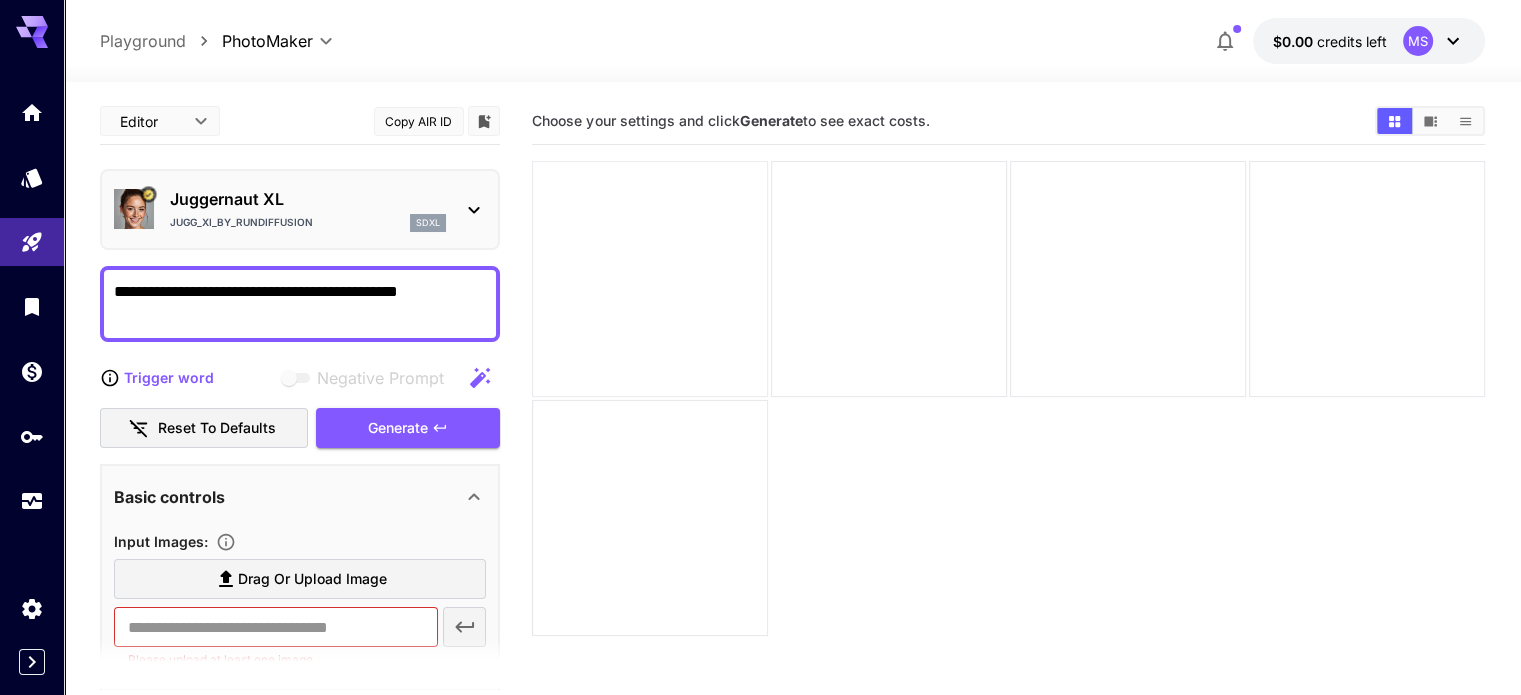 click at bounding box center [650, 279] 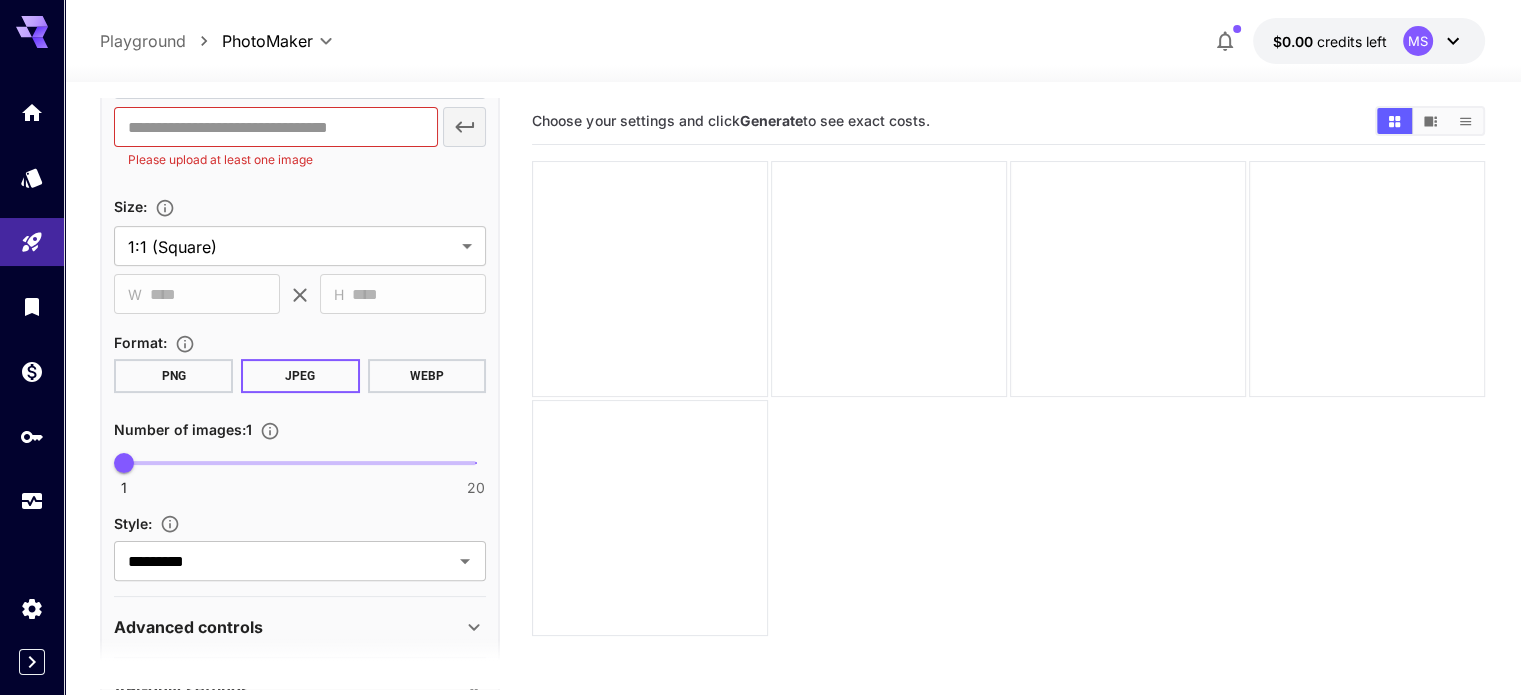scroll, scrollTop: 578, scrollLeft: 0, axis: vertical 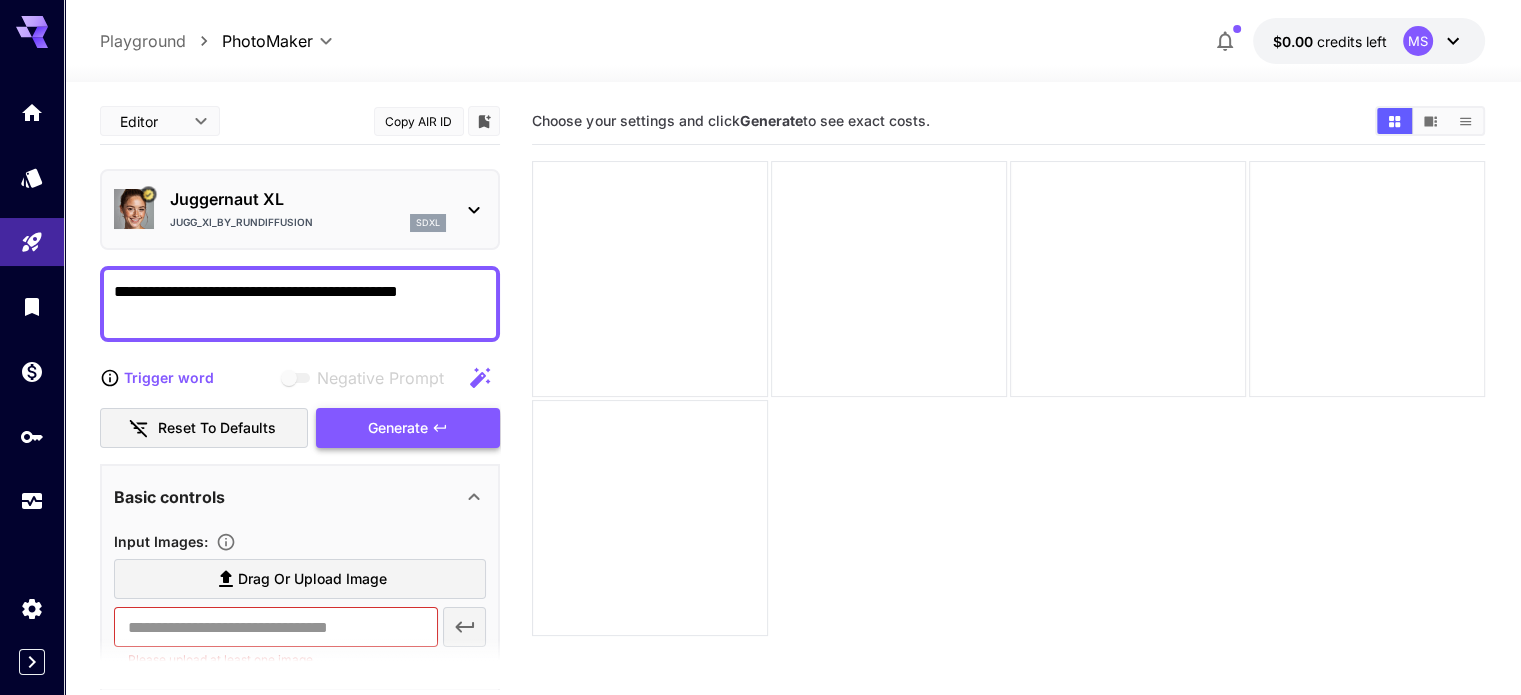 click on "Generate" at bounding box center (398, 428) 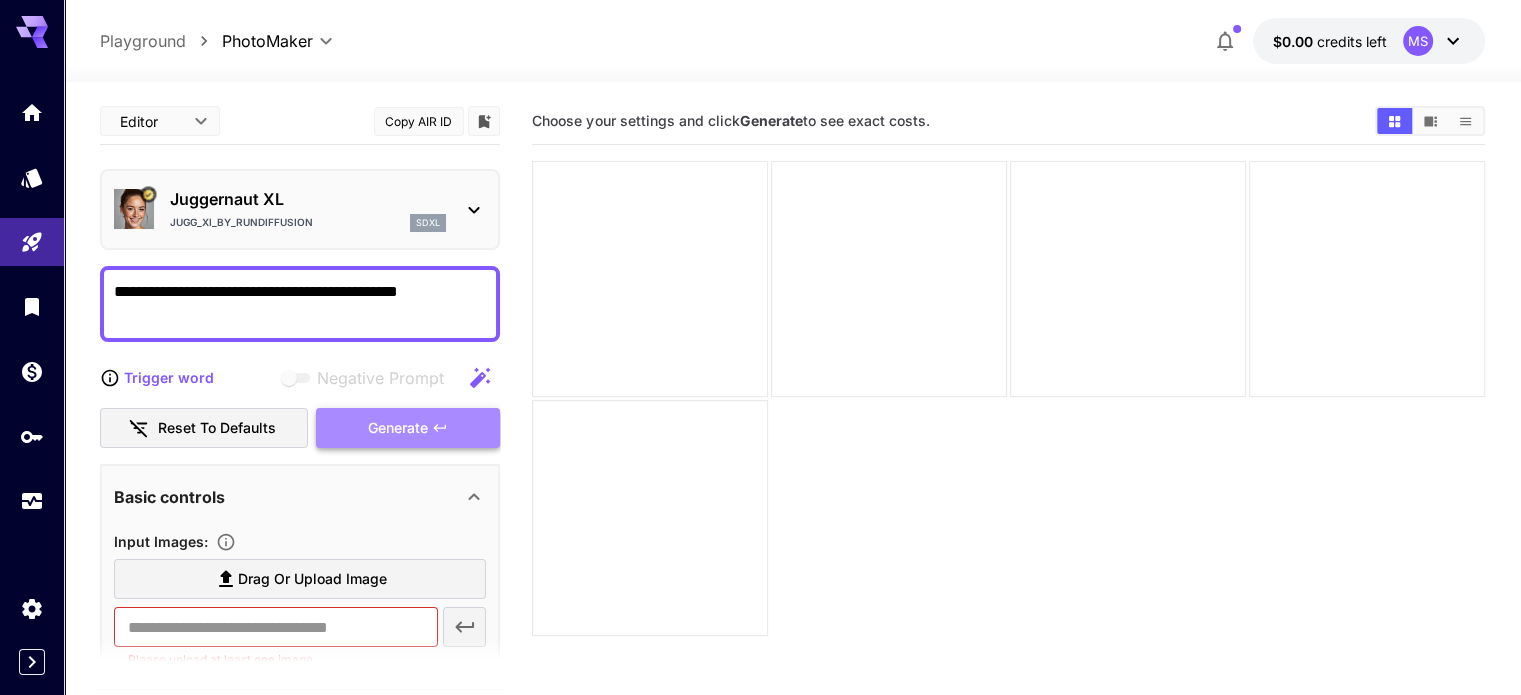 click on "Generate" at bounding box center (398, 428) 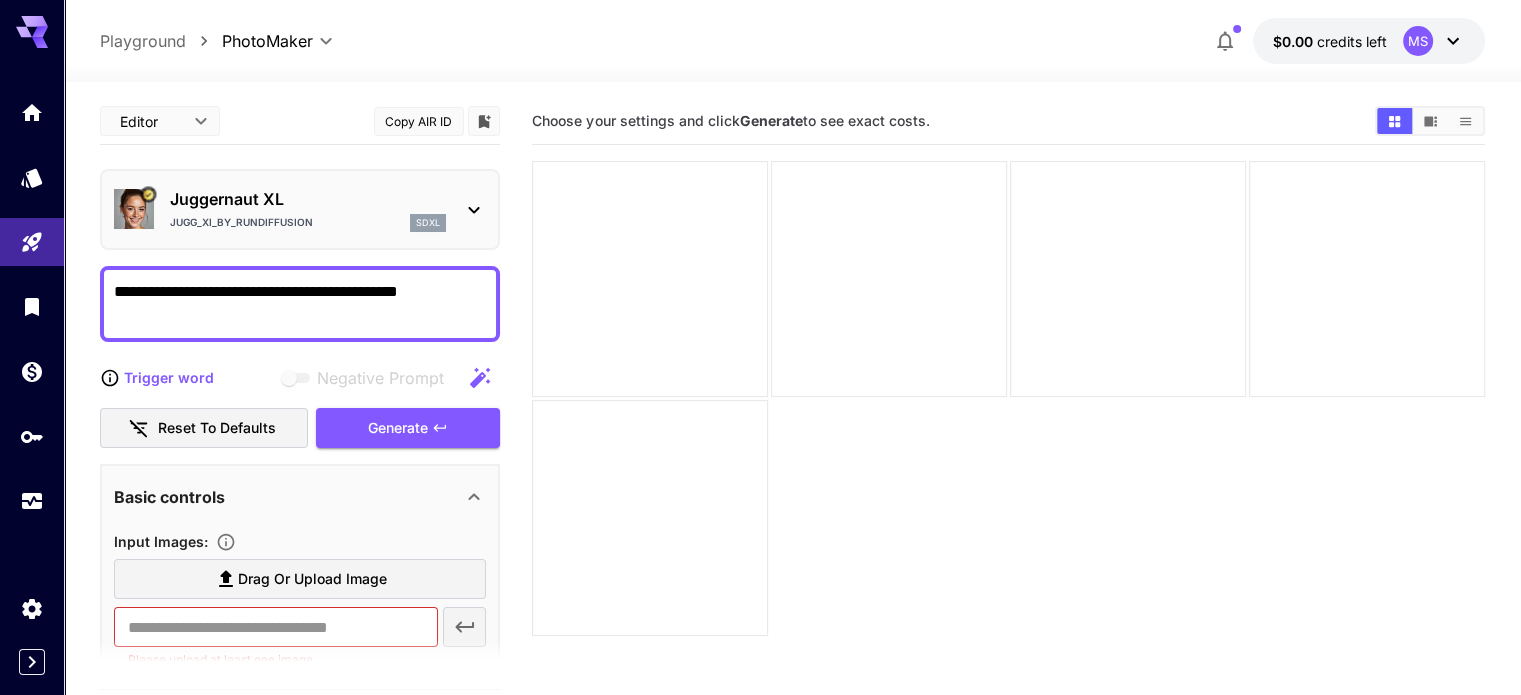 click on "credits left" at bounding box center (1352, 41) 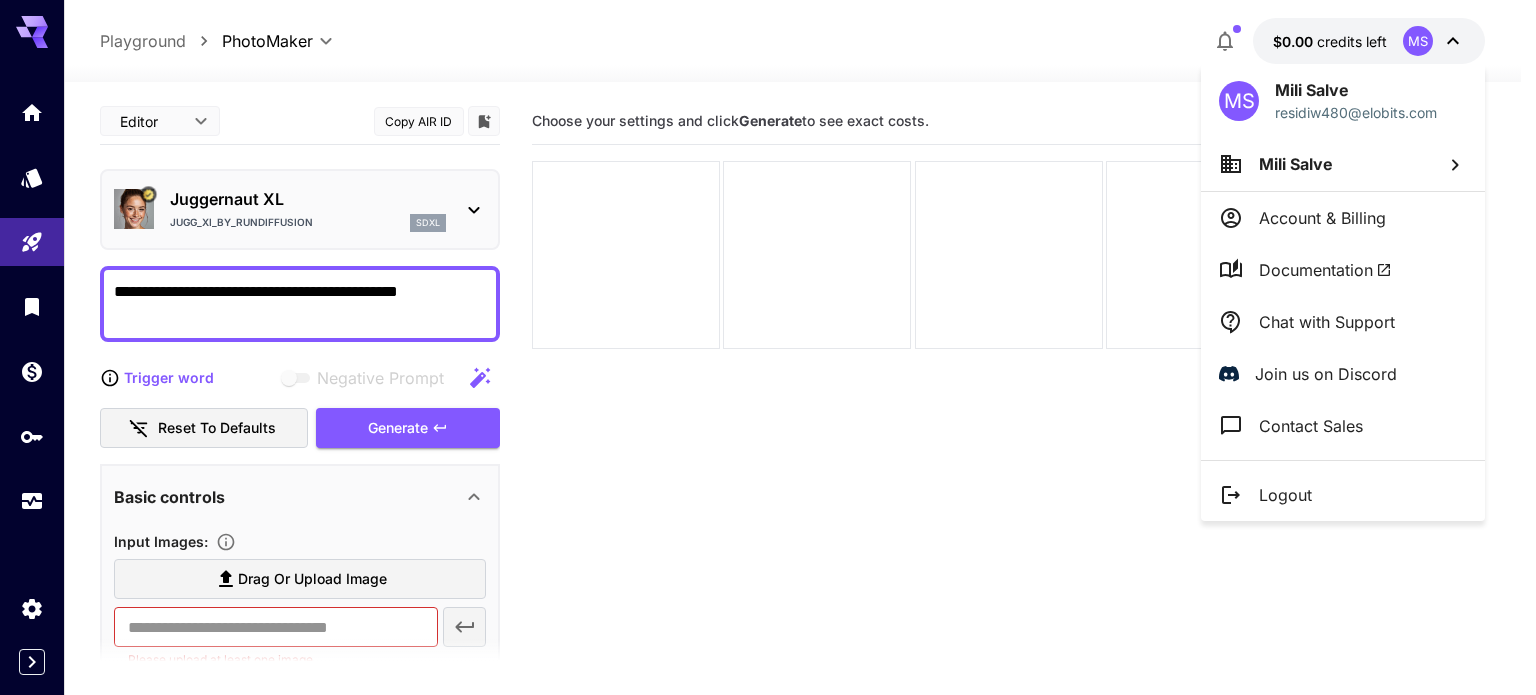 click at bounding box center (768, 347) 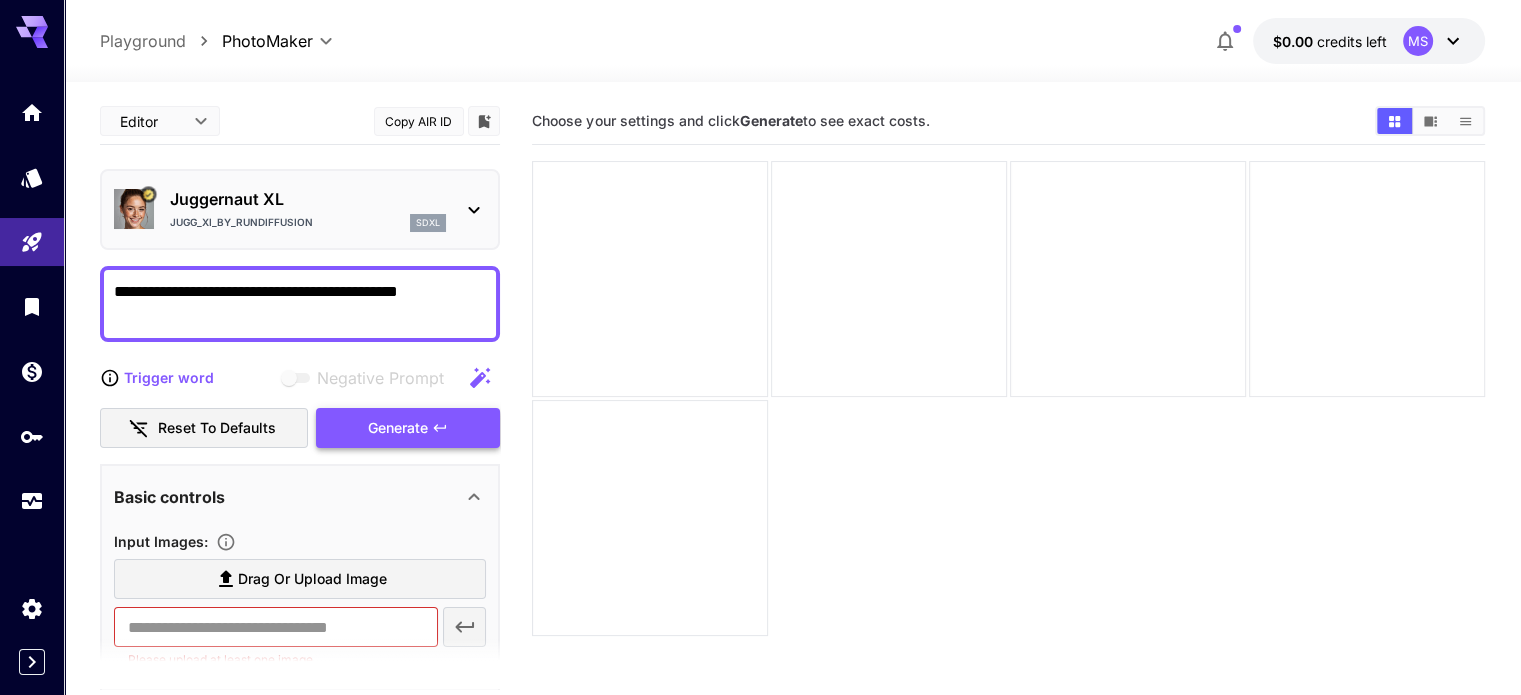 click on "Generate" at bounding box center (398, 428) 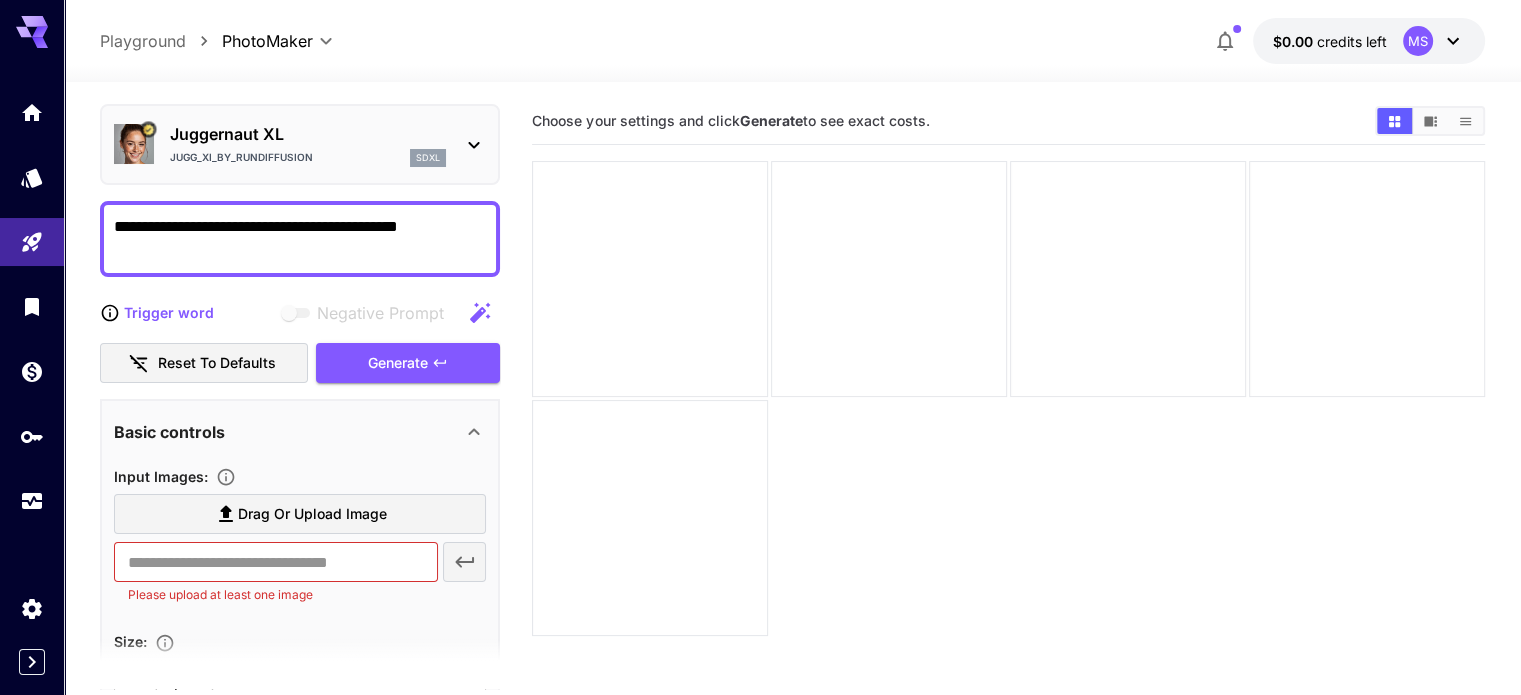 scroll, scrollTop: 100, scrollLeft: 0, axis: vertical 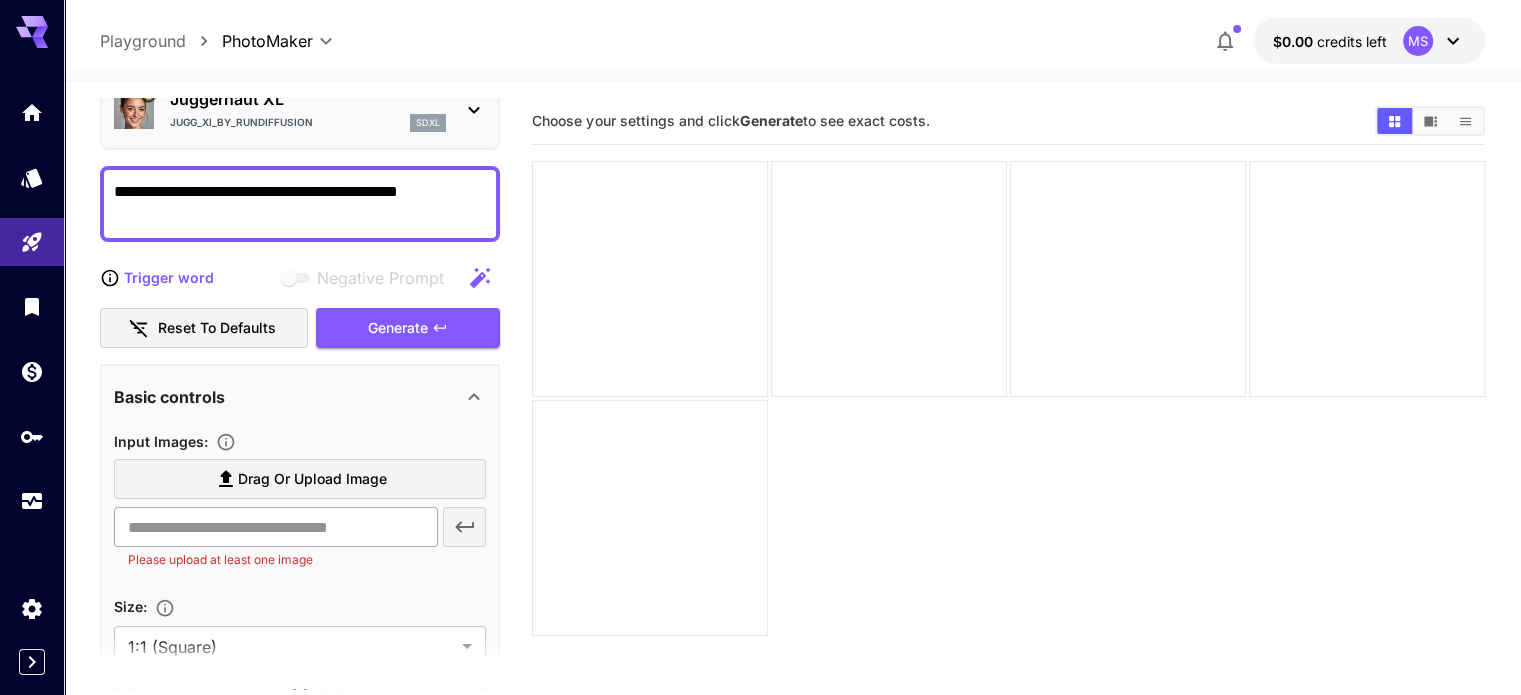 click at bounding box center (275, 527) 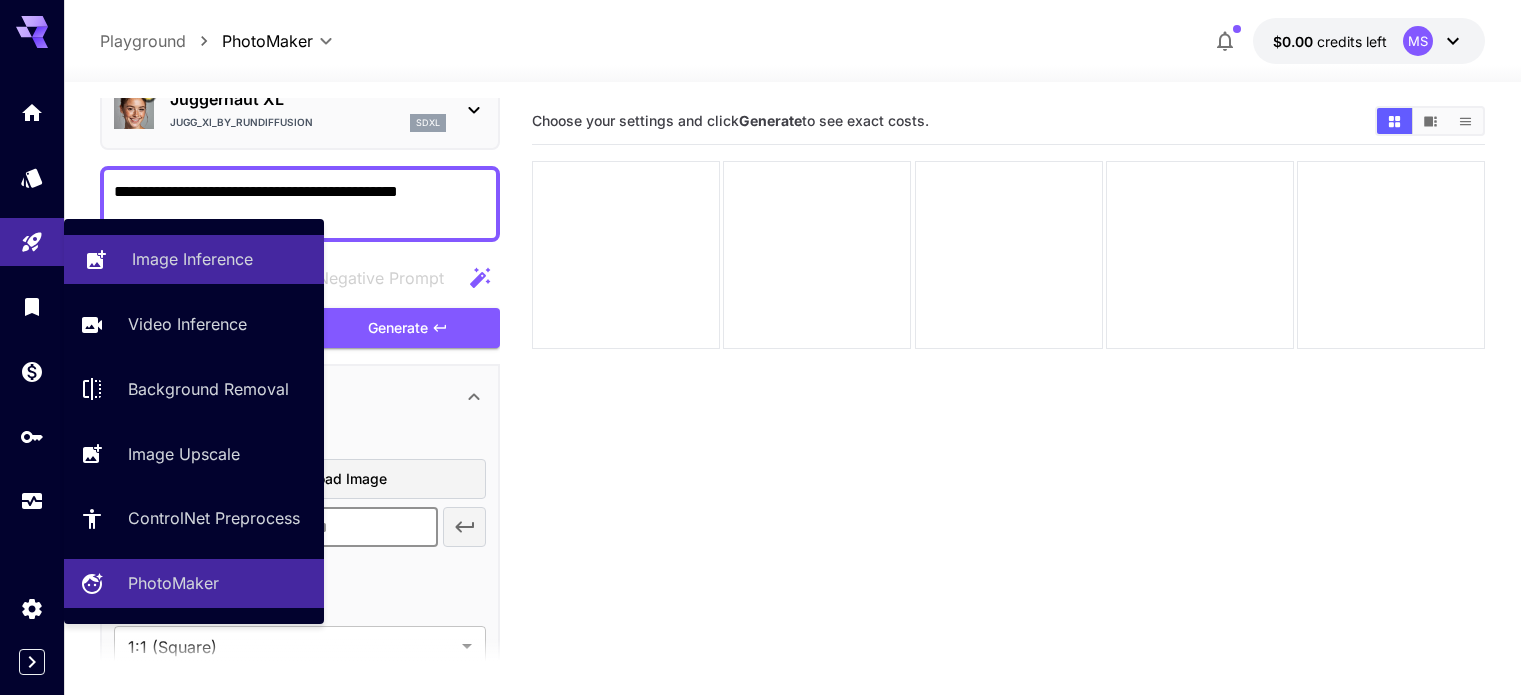 click on "Image Inference" at bounding box center [192, 259] 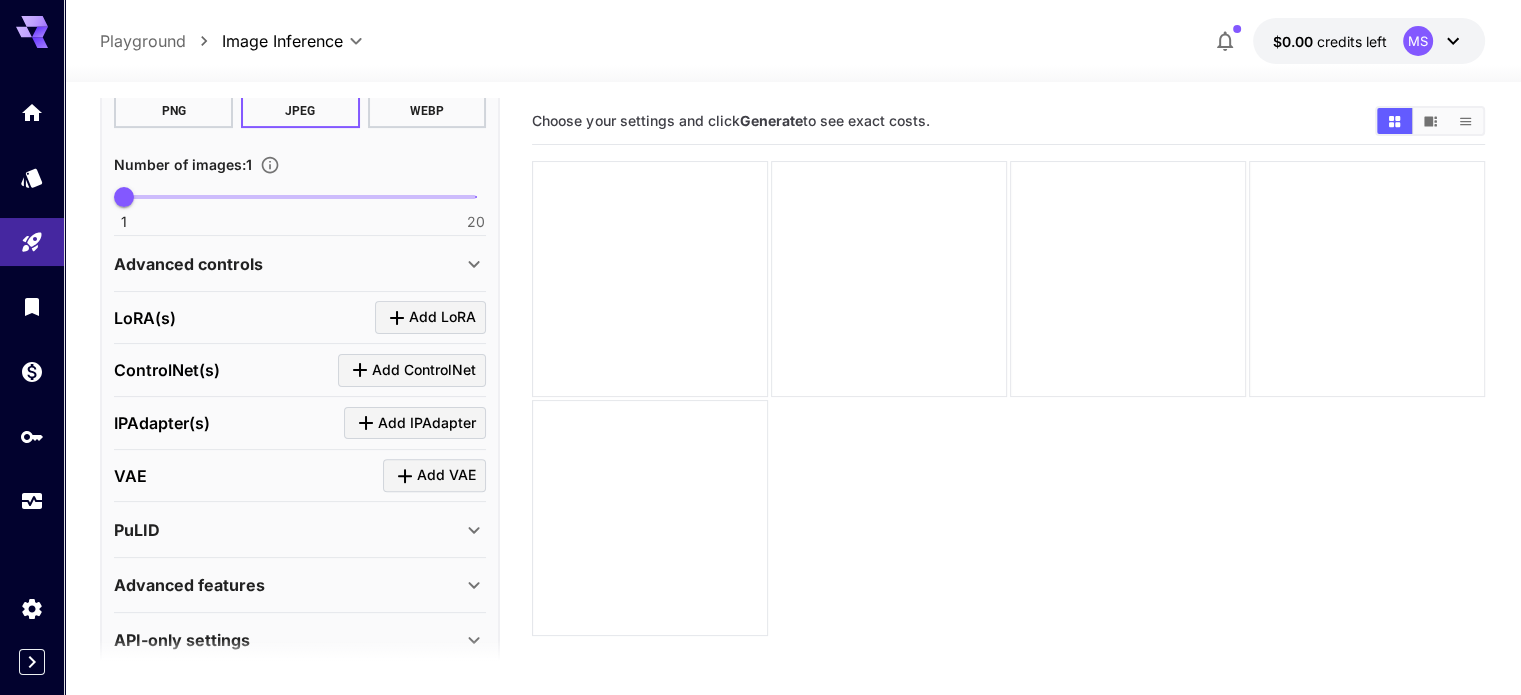 scroll, scrollTop: 400, scrollLeft: 0, axis: vertical 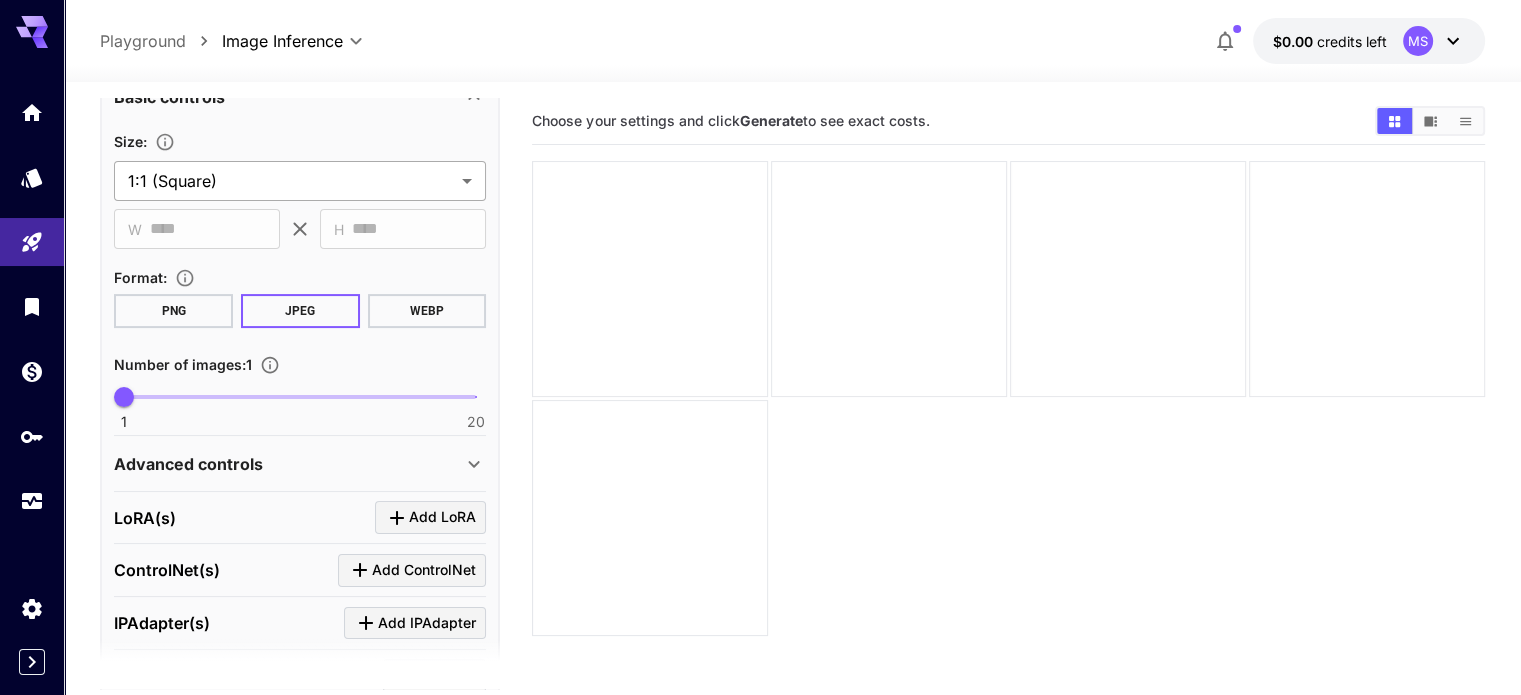 type on "**********" 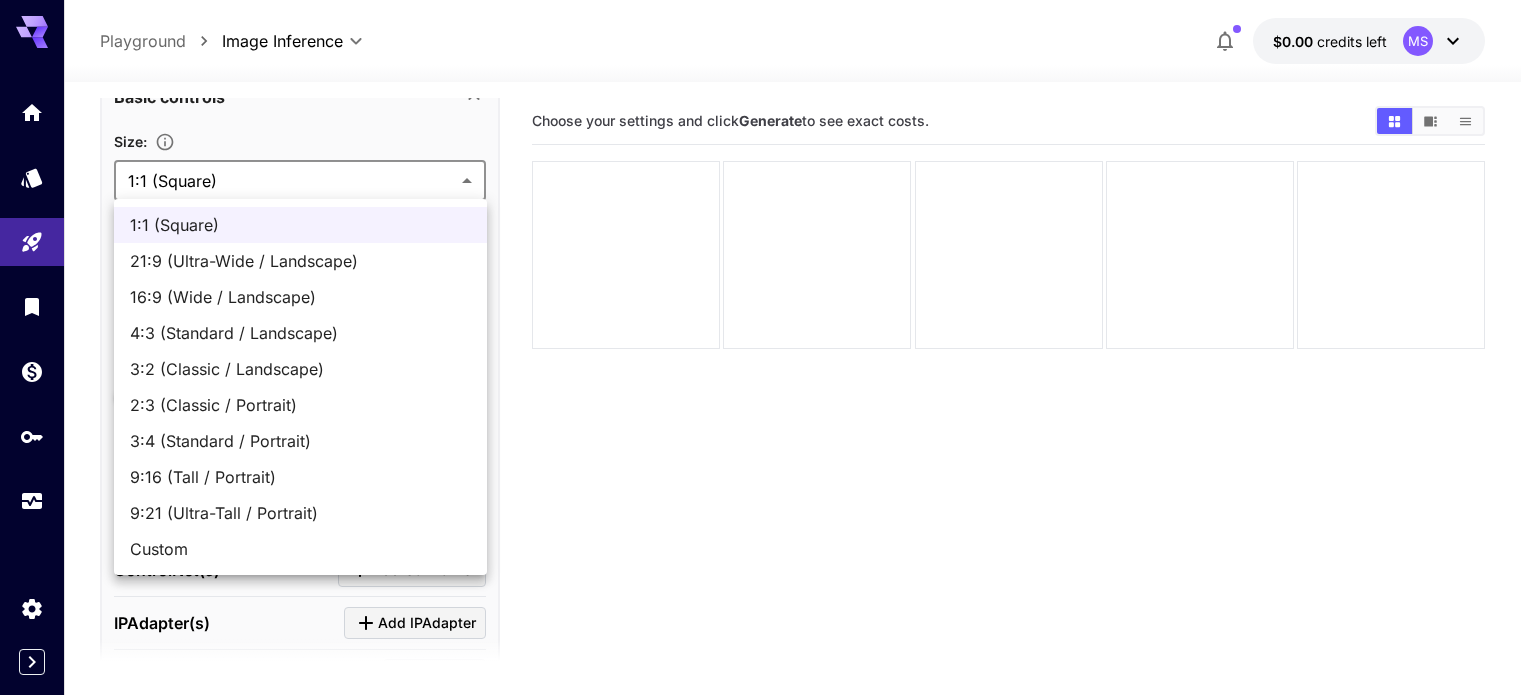click on "9:16 (Tall / Portrait)" at bounding box center (300, 477) 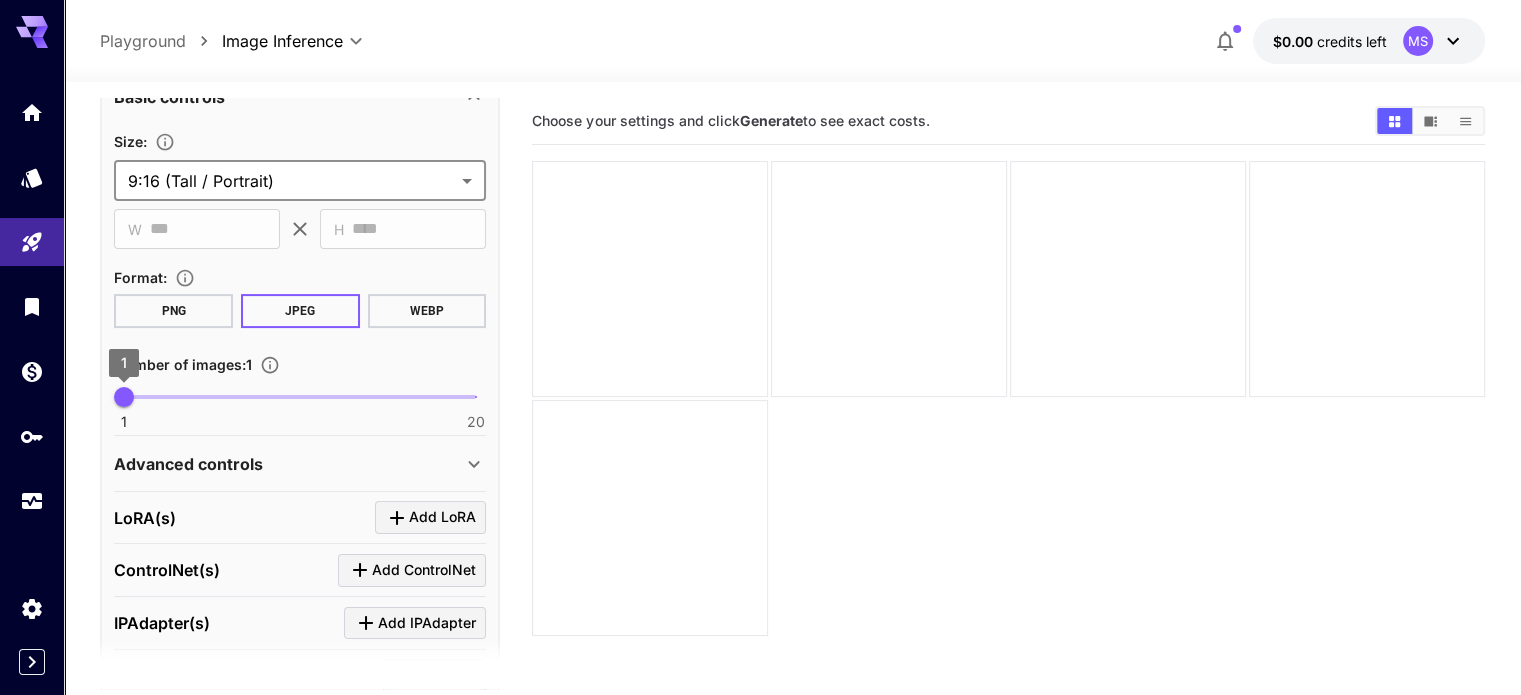 click on "1" at bounding box center [124, 397] 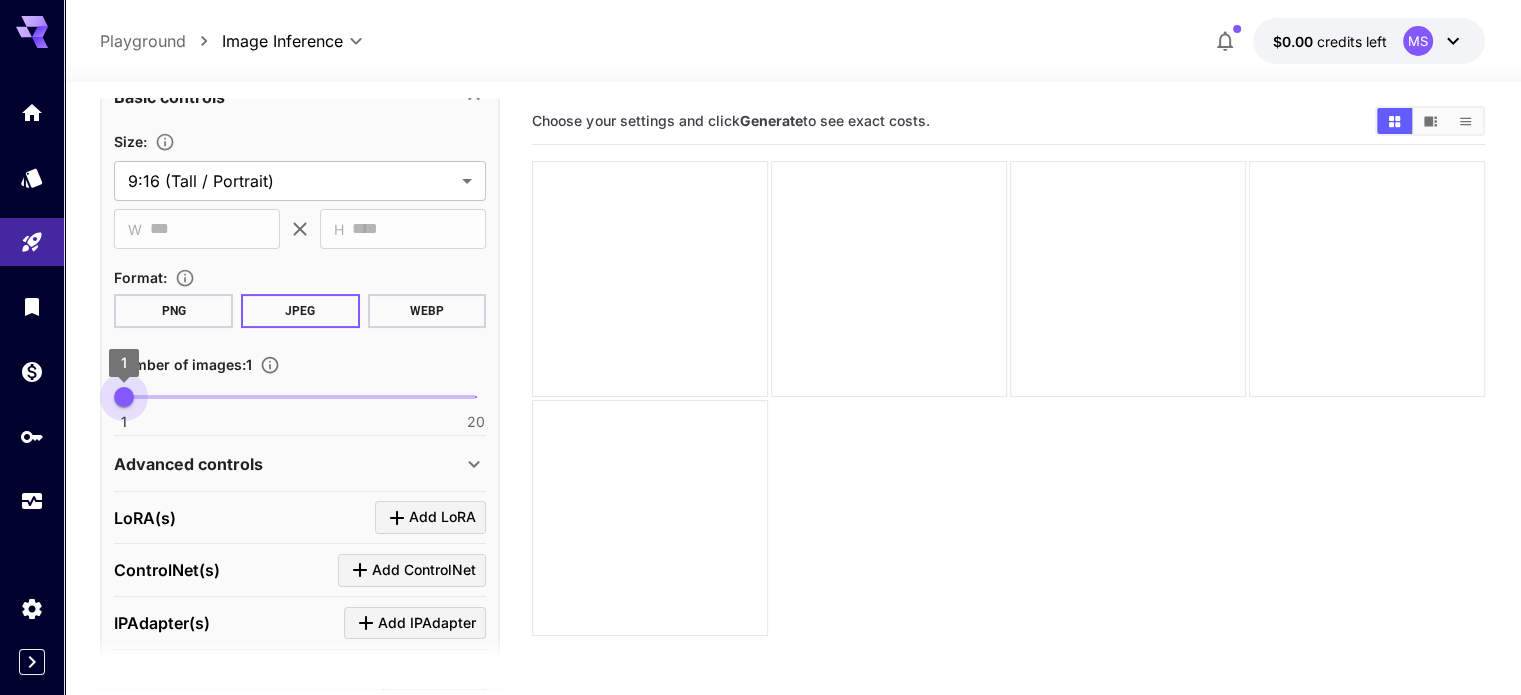 click on "1" at bounding box center [124, 397] 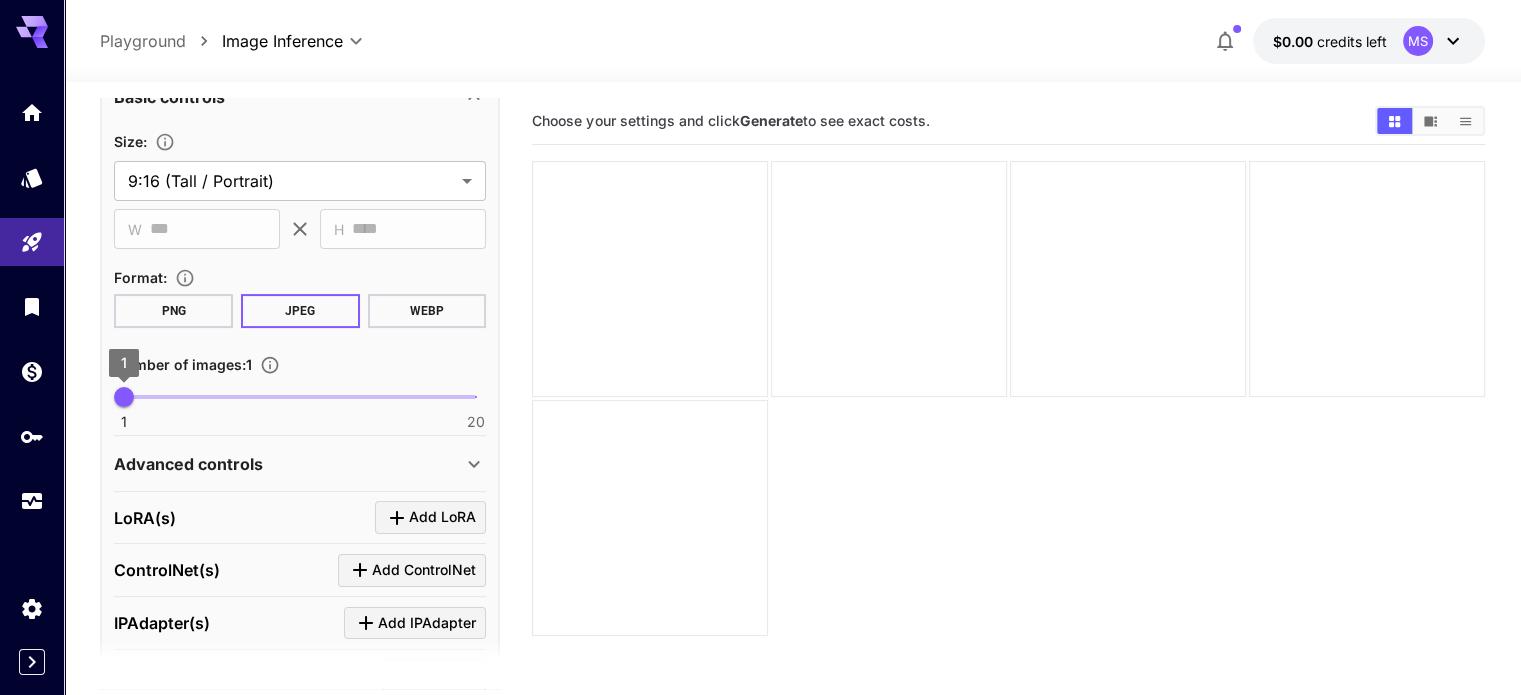 click on "1" at bounding box center (124, 397) 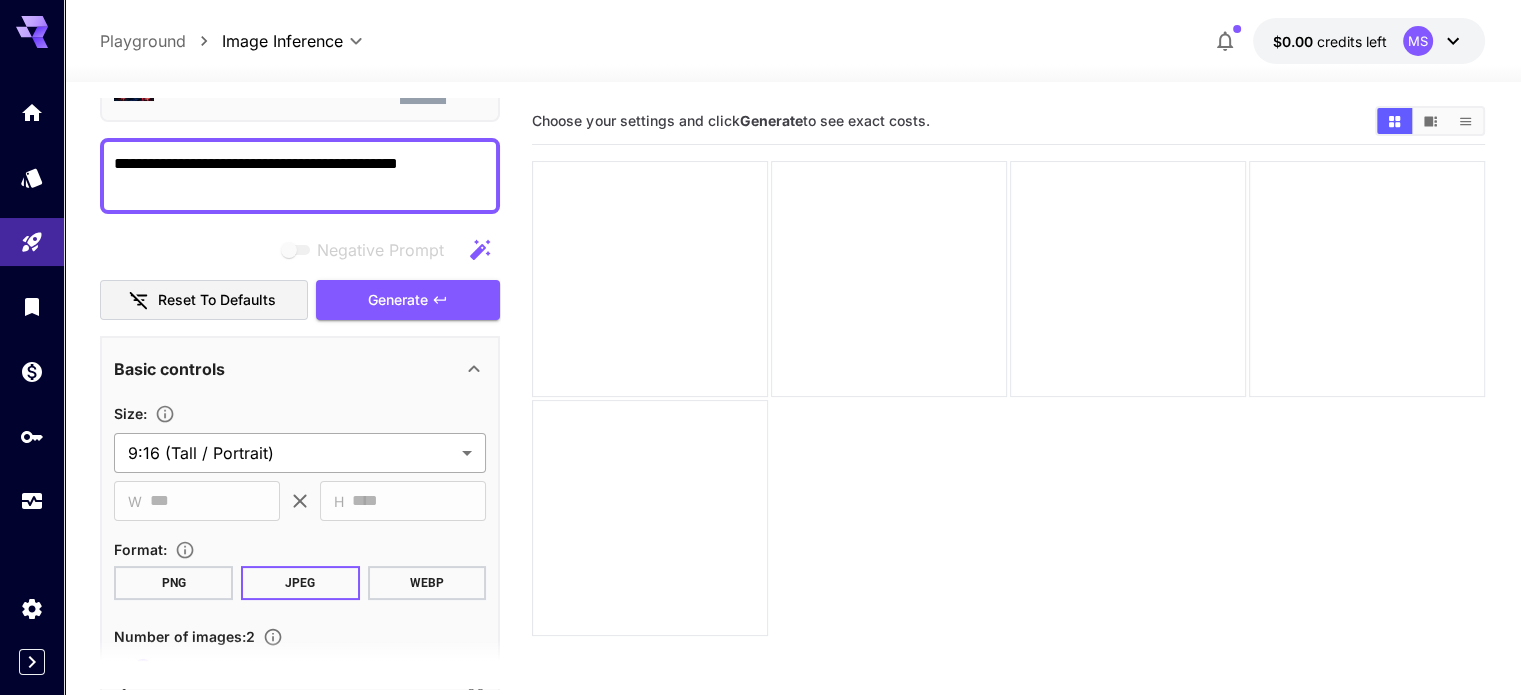 scroll, scrollTop: 0, scrollLeft: 0, axis: both 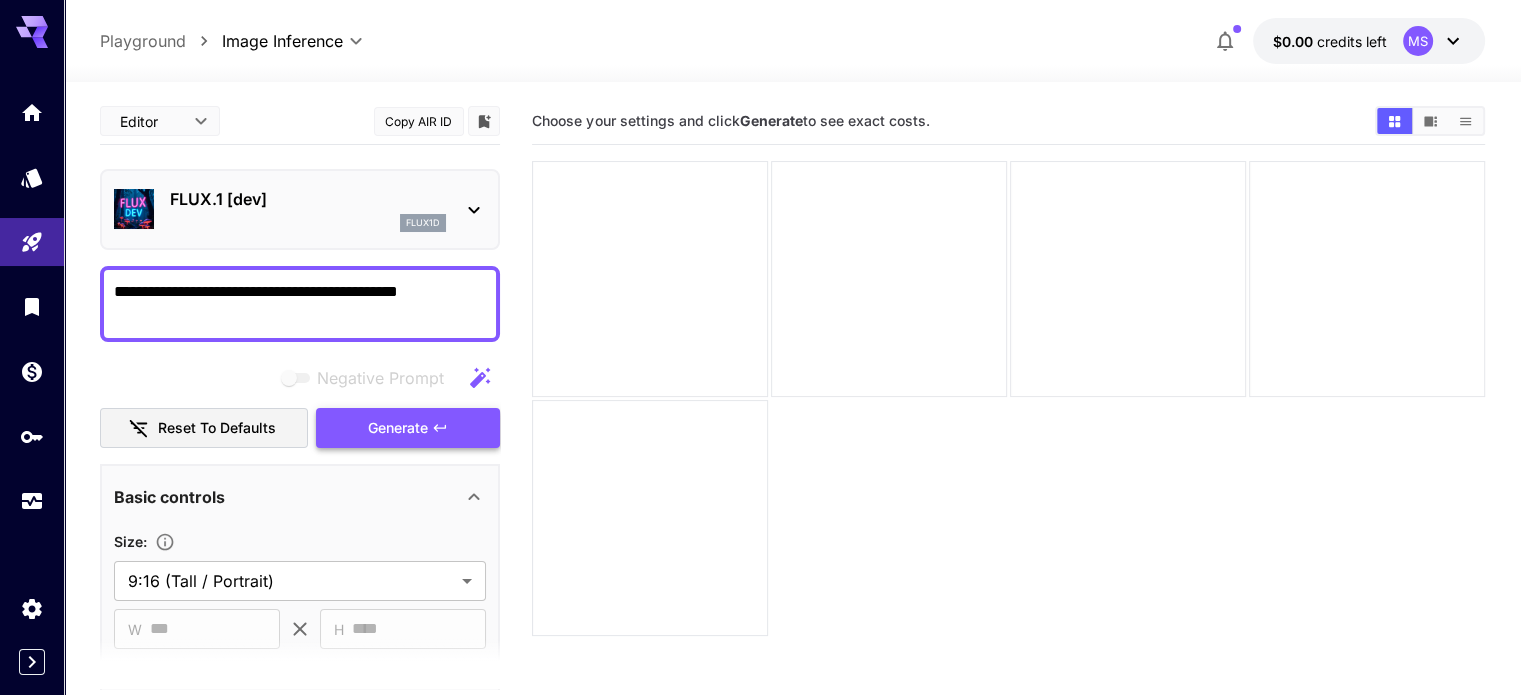 click on "Generate" at bounding box center [398, 428] 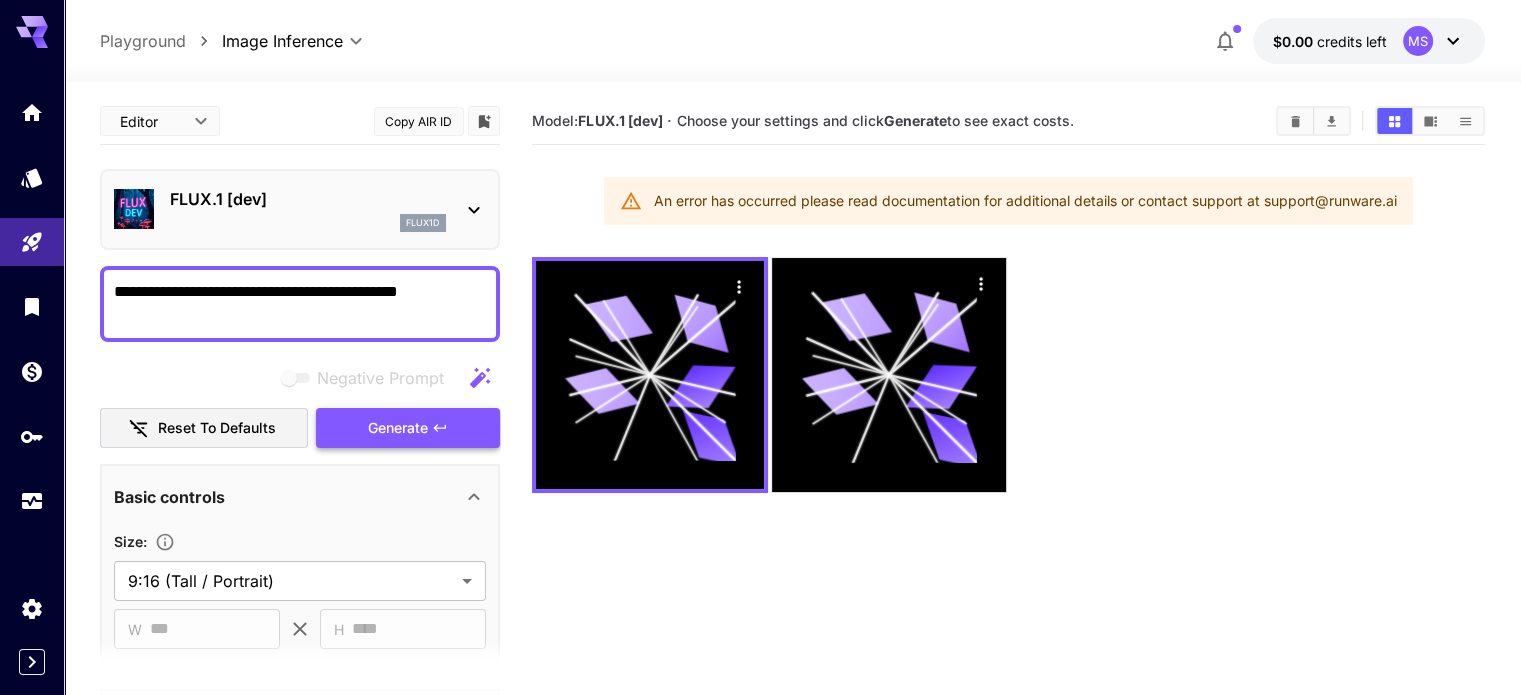 click on "Generate" at bounding box center [398, 428] 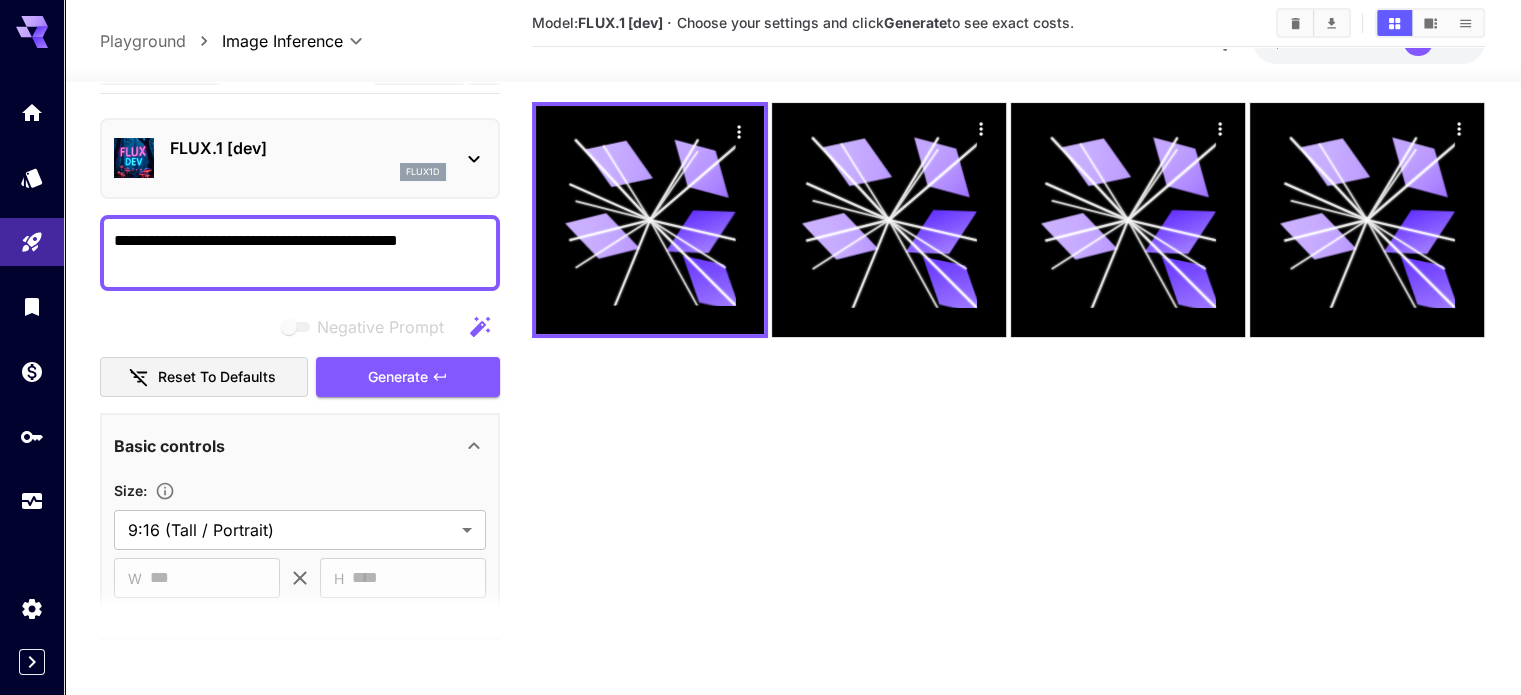 scroll, scrollTop: 158, scrollLeft: 0, axis: vertical 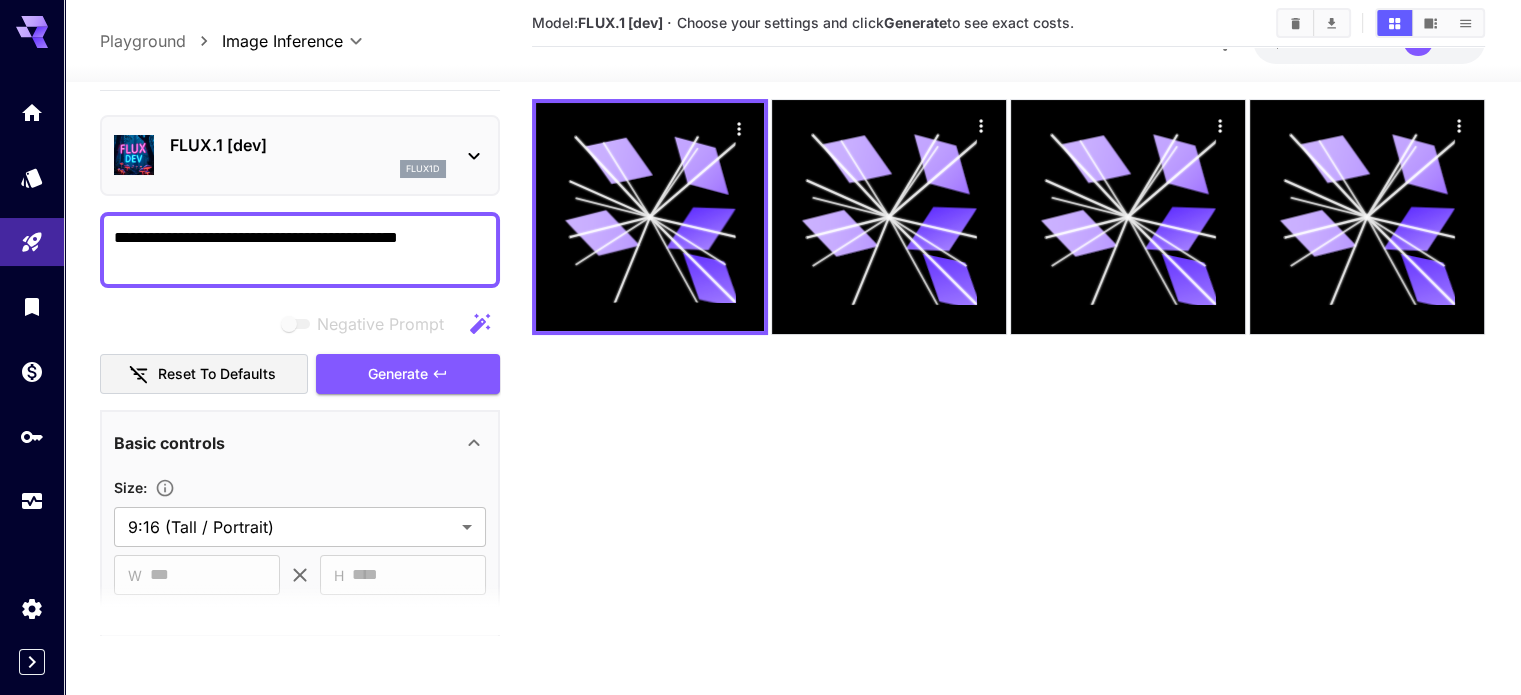 click on "Reset to defaults" at bounding box center [204, 374] 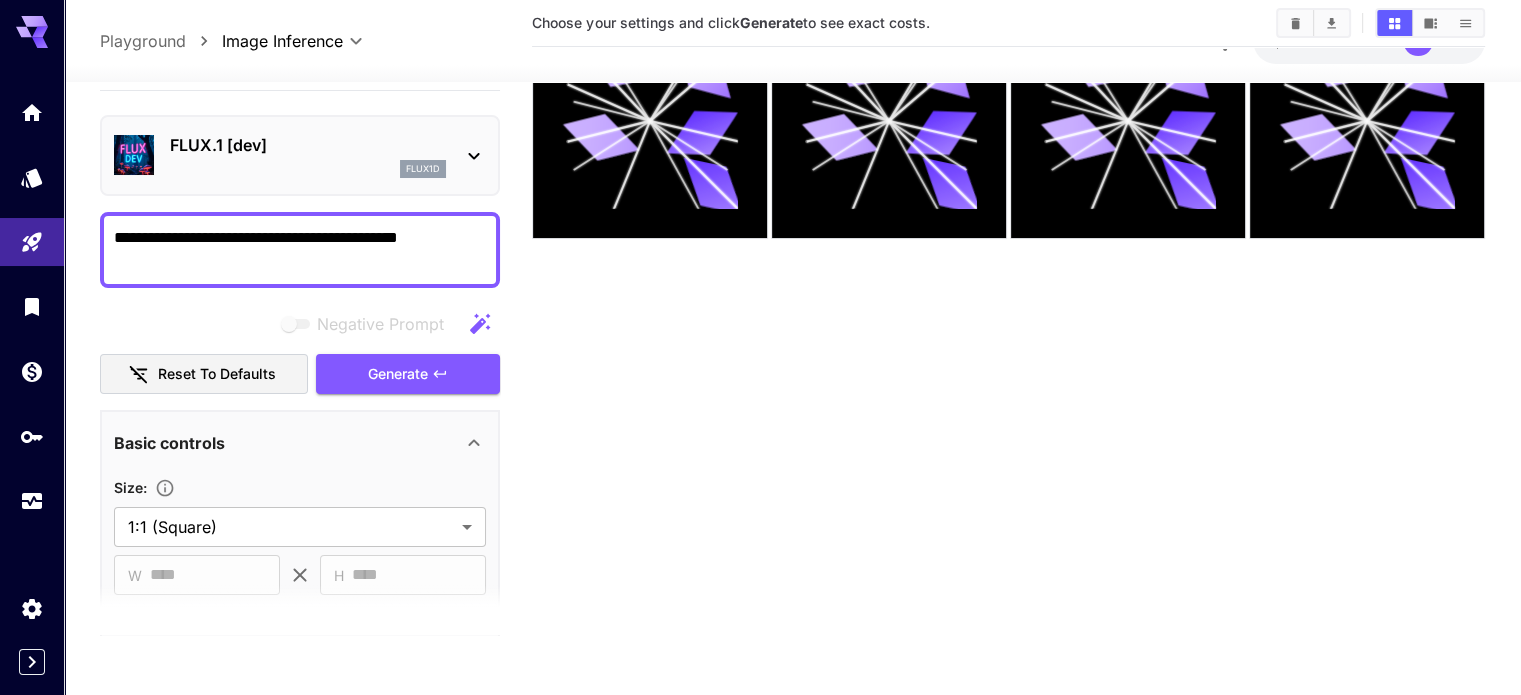 click on "Reset to defaults" at bounding box center (204, 374) 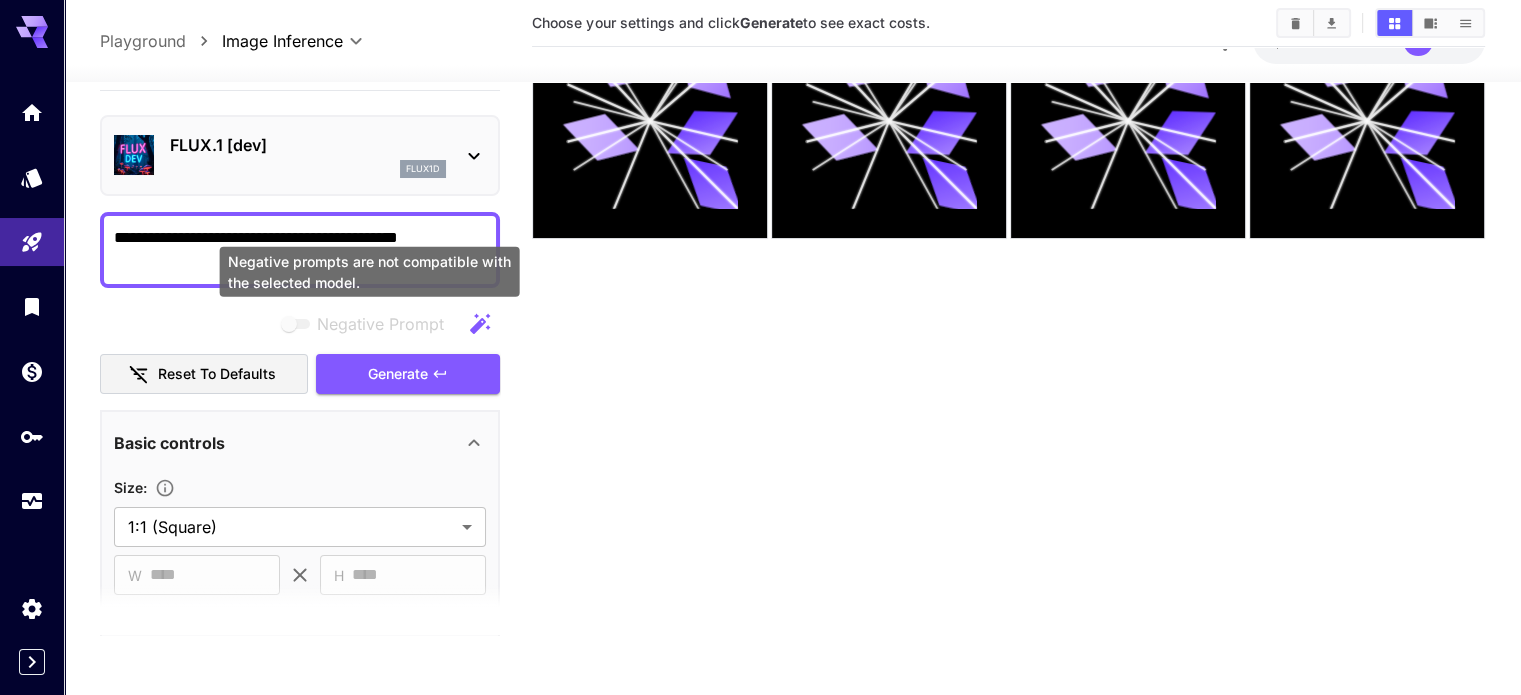 click at bounding box center (297, 324) 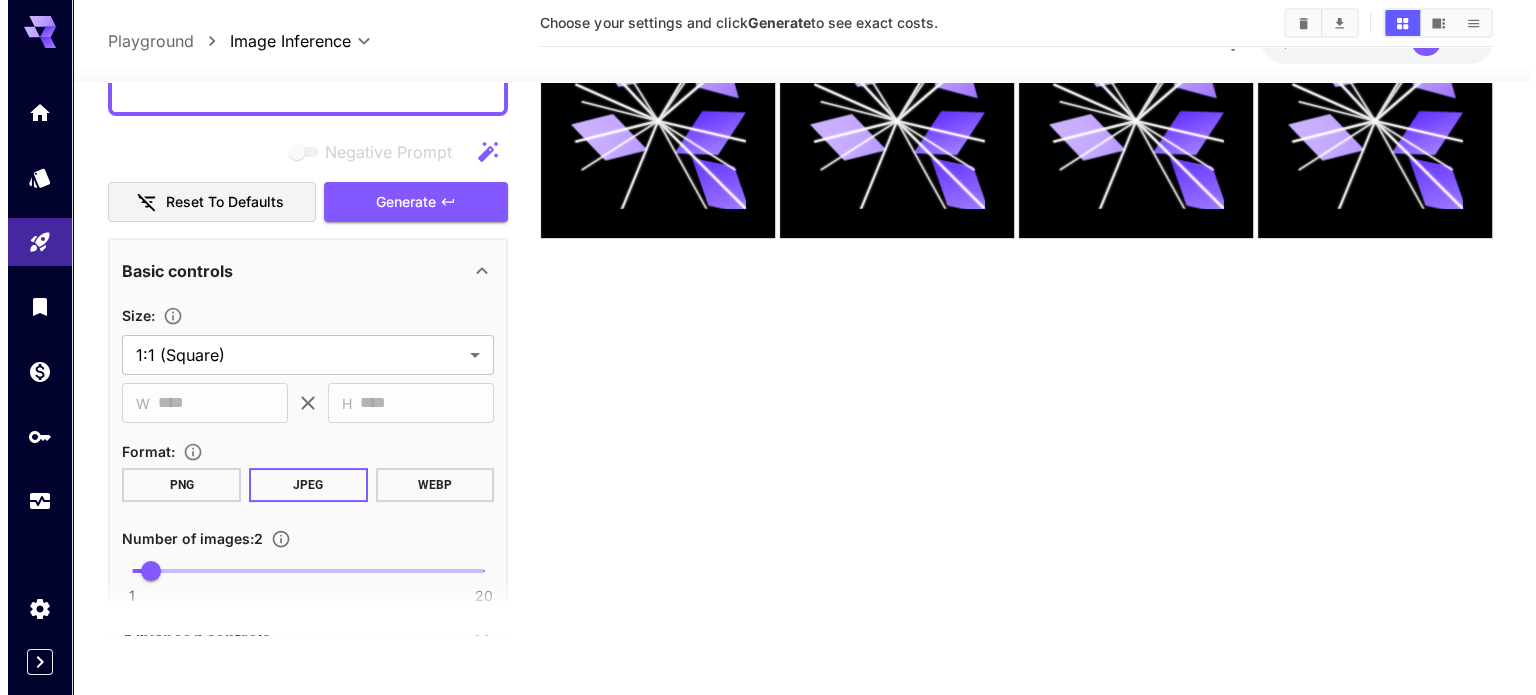 scroll, scrollTop: 624, scrollLeft: 0, axis: vertical 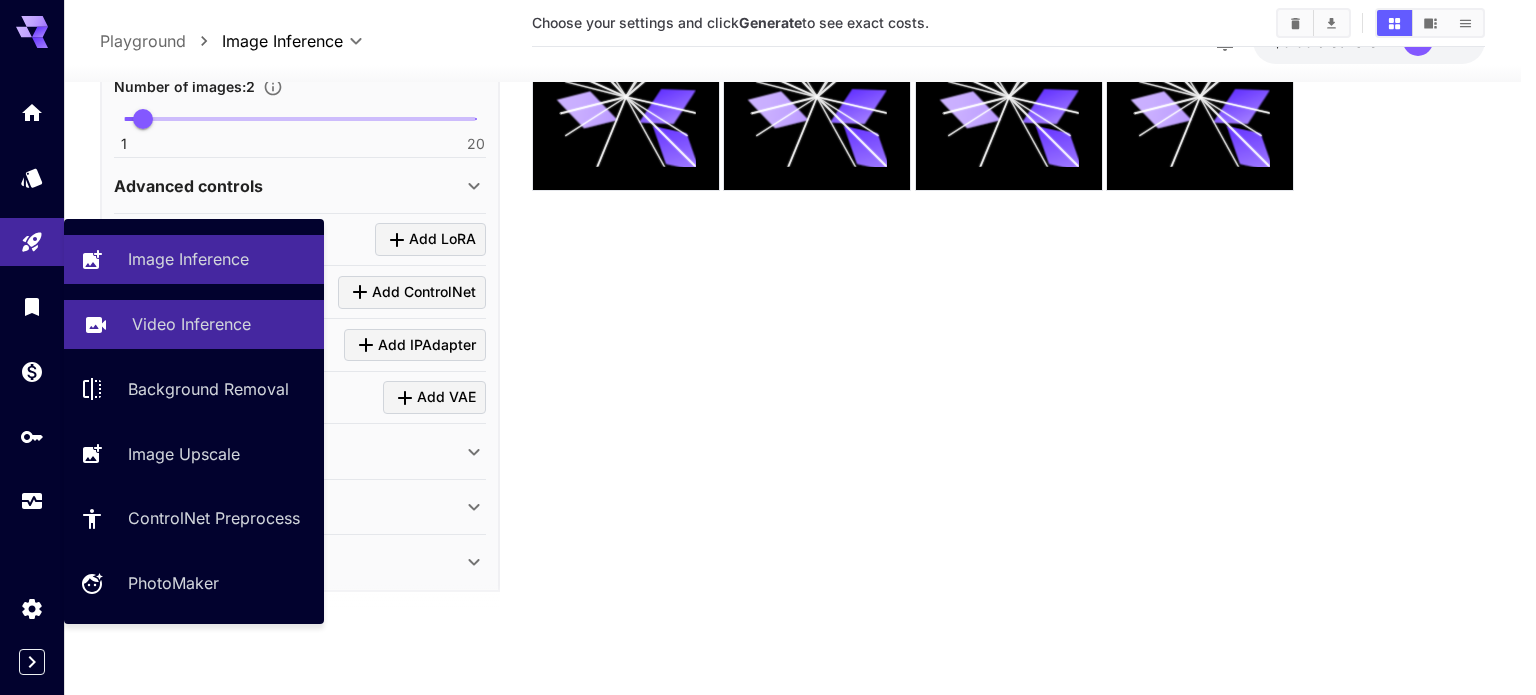 click on "Video Inference" at bounding box center (191, 324) 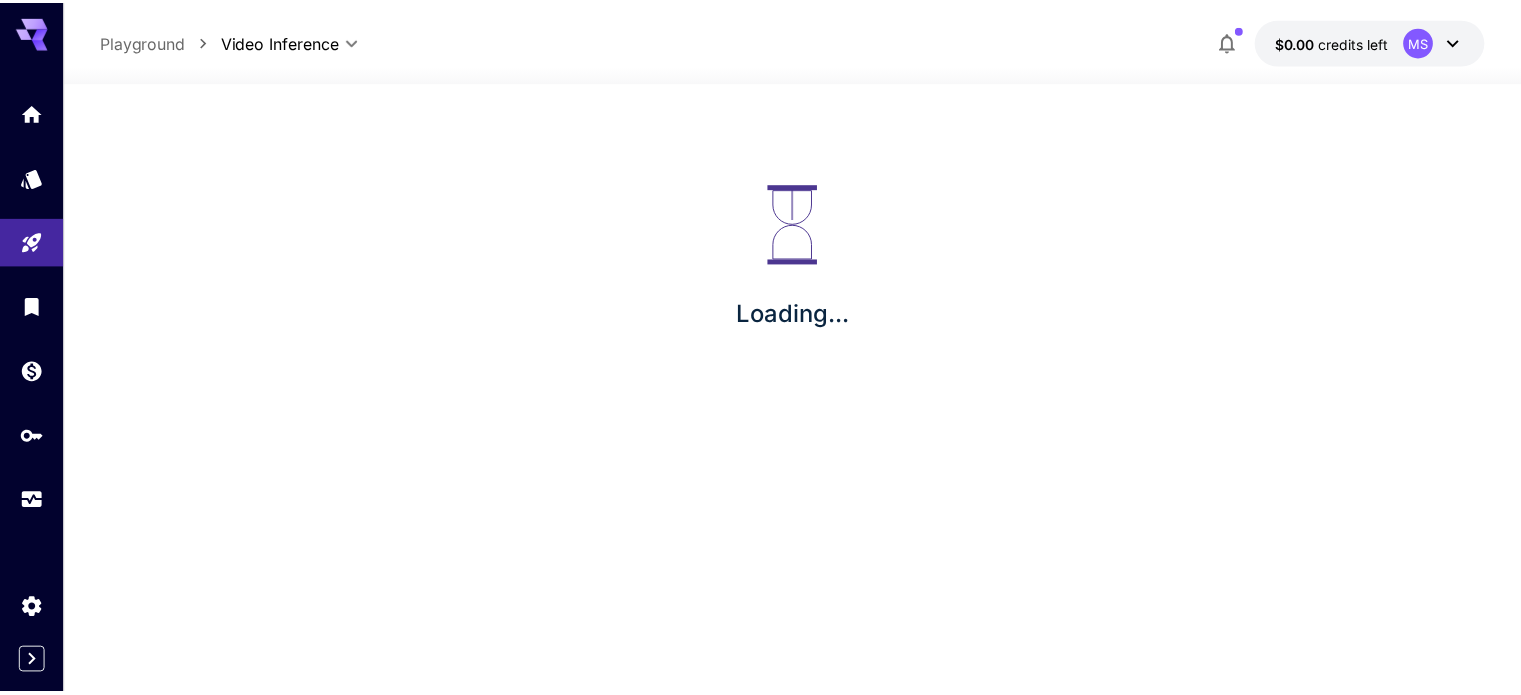 scroll, scrollTop: 0, scrollLeft: 0, axis: both 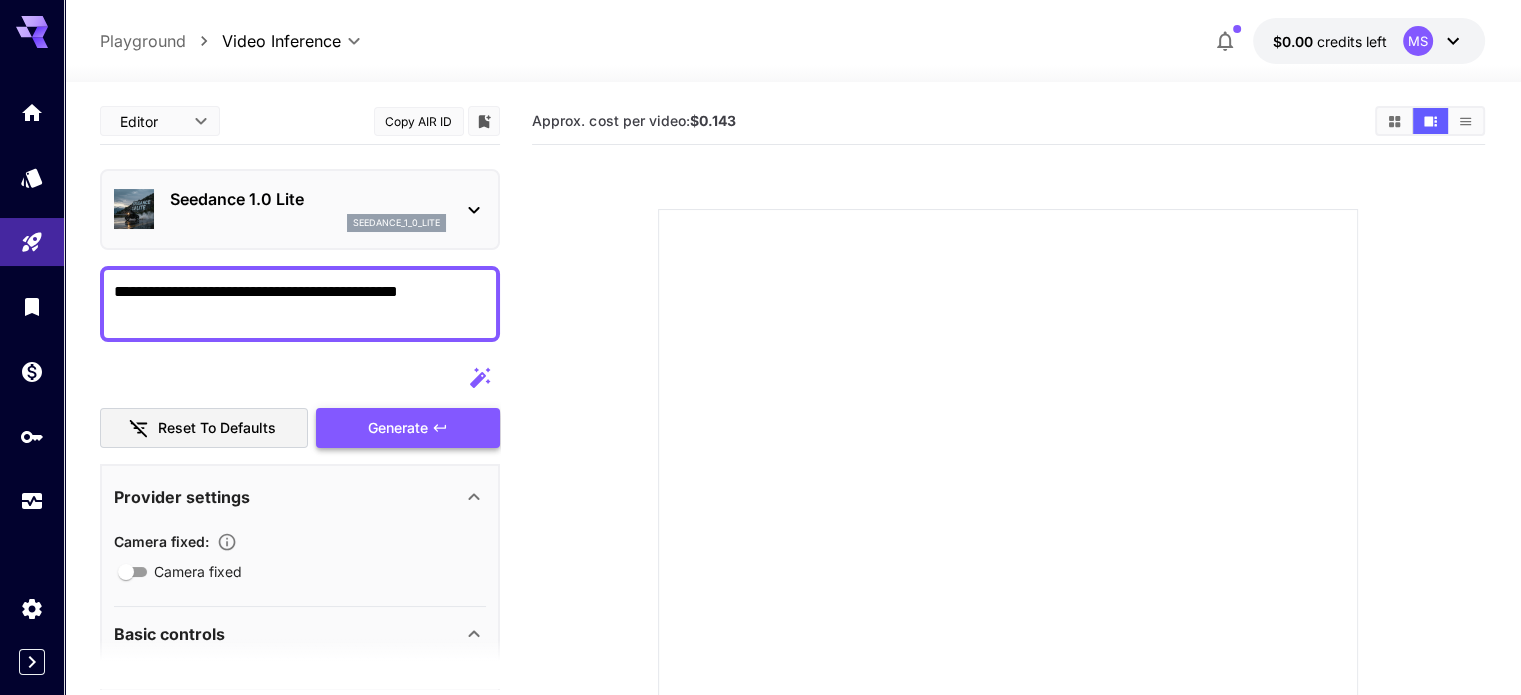 type on "**********" 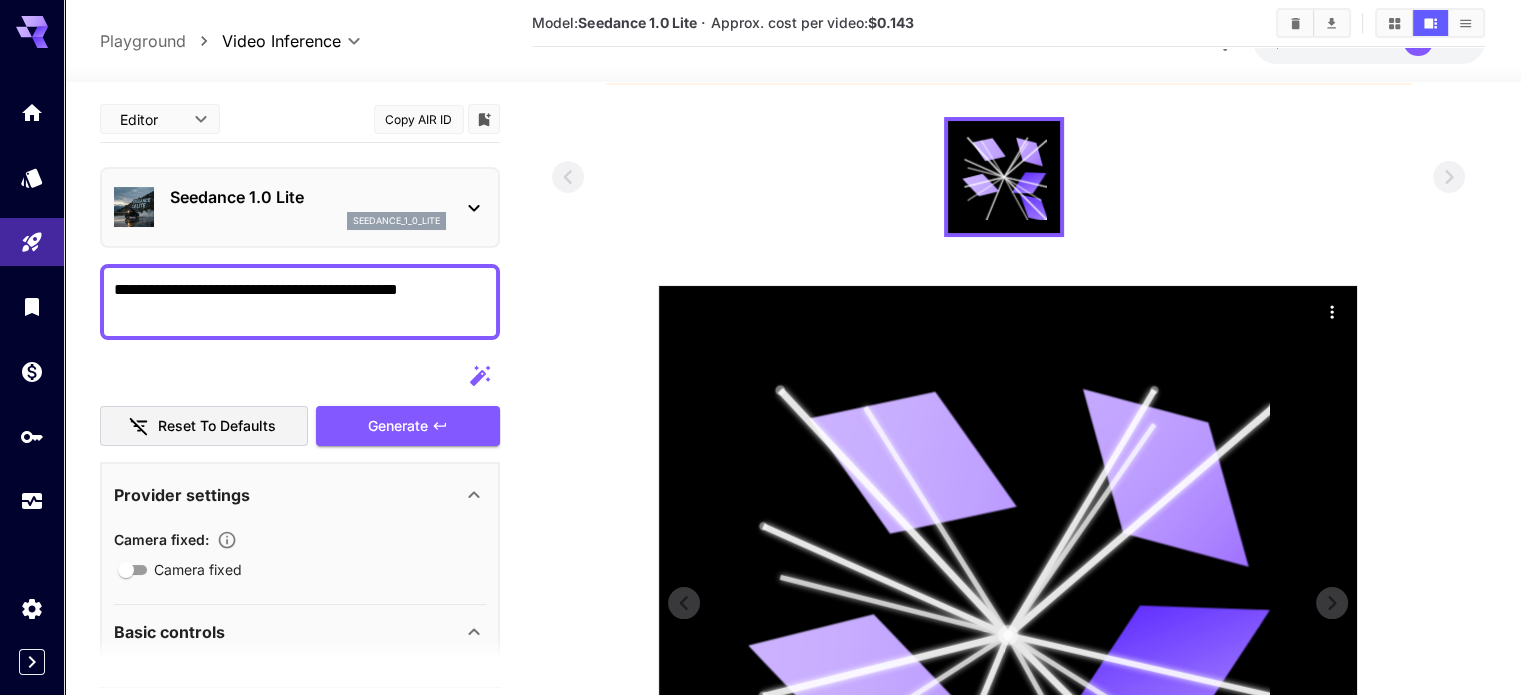 scroll, scrollTop: 489, scrollLeft: 0, axis: vertical 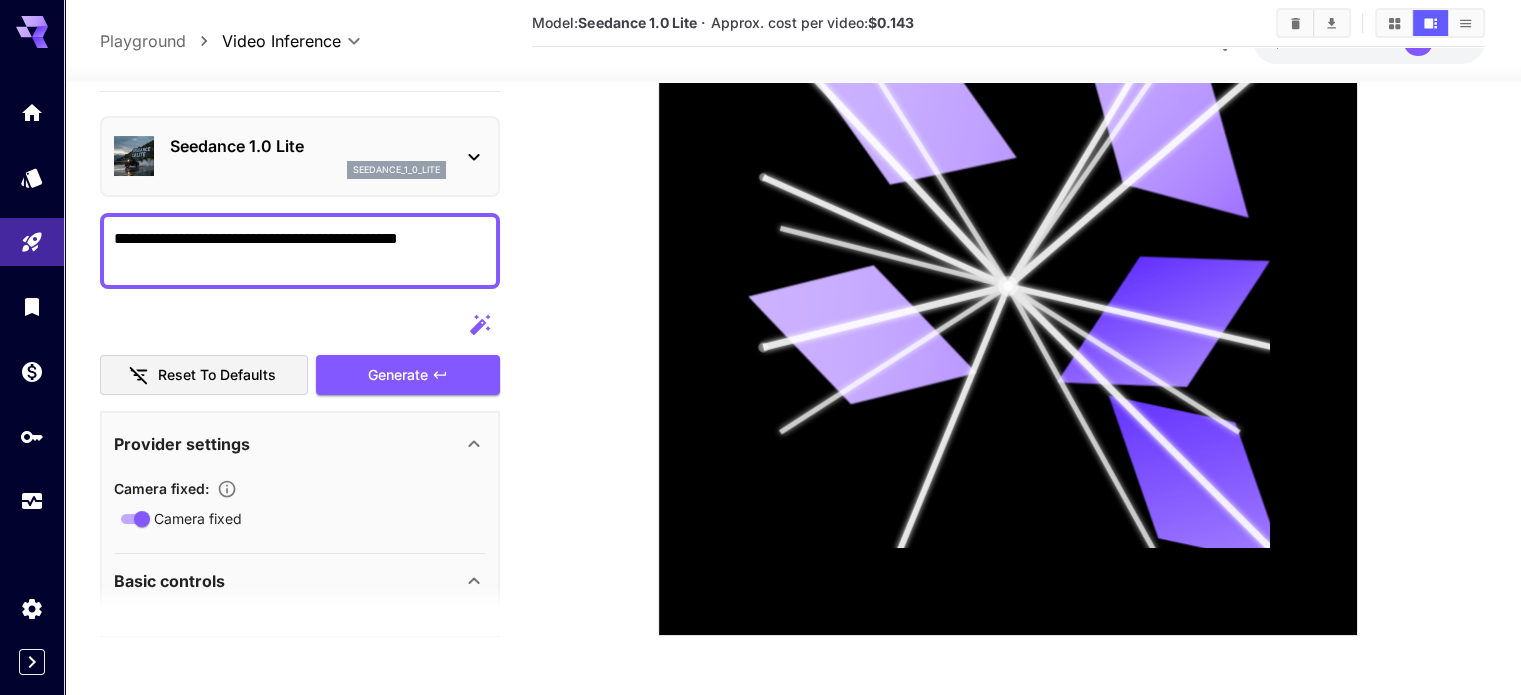 drag, startPoint x: 223, startPoint y: 575, endPoint x: 237, endPoint y: 584, distance: 16.643316 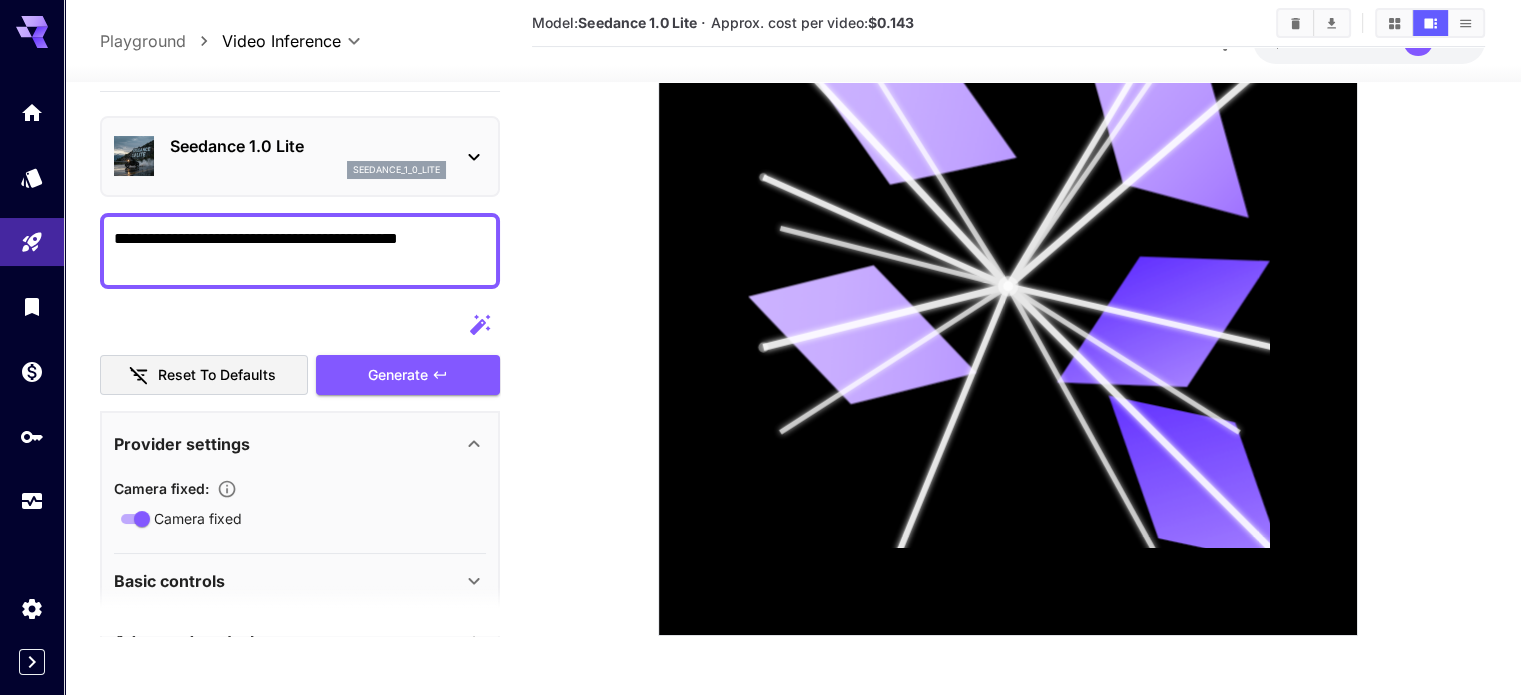 click on "Basic controls" at bounding box center [288, 582] 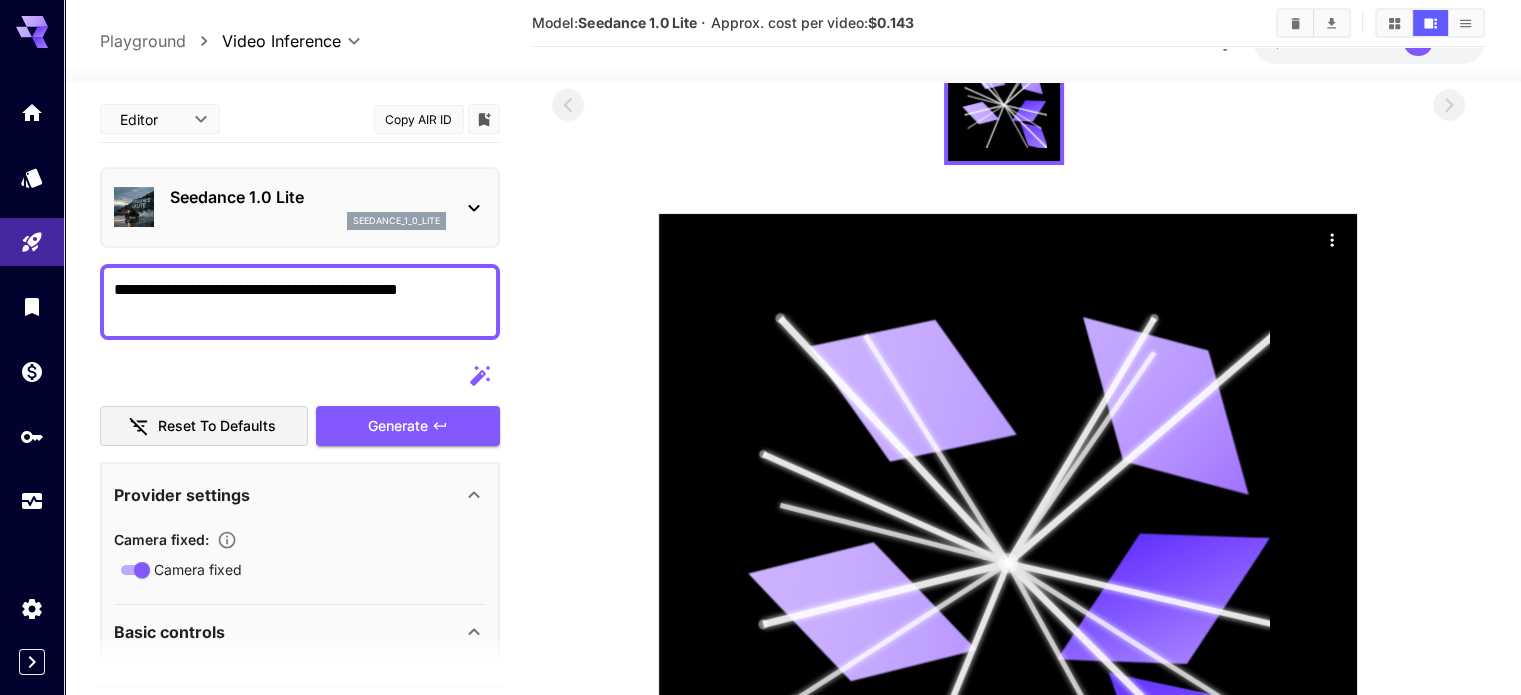 scroll, scrollTop: 0, scrollLeft: 0, axis: both 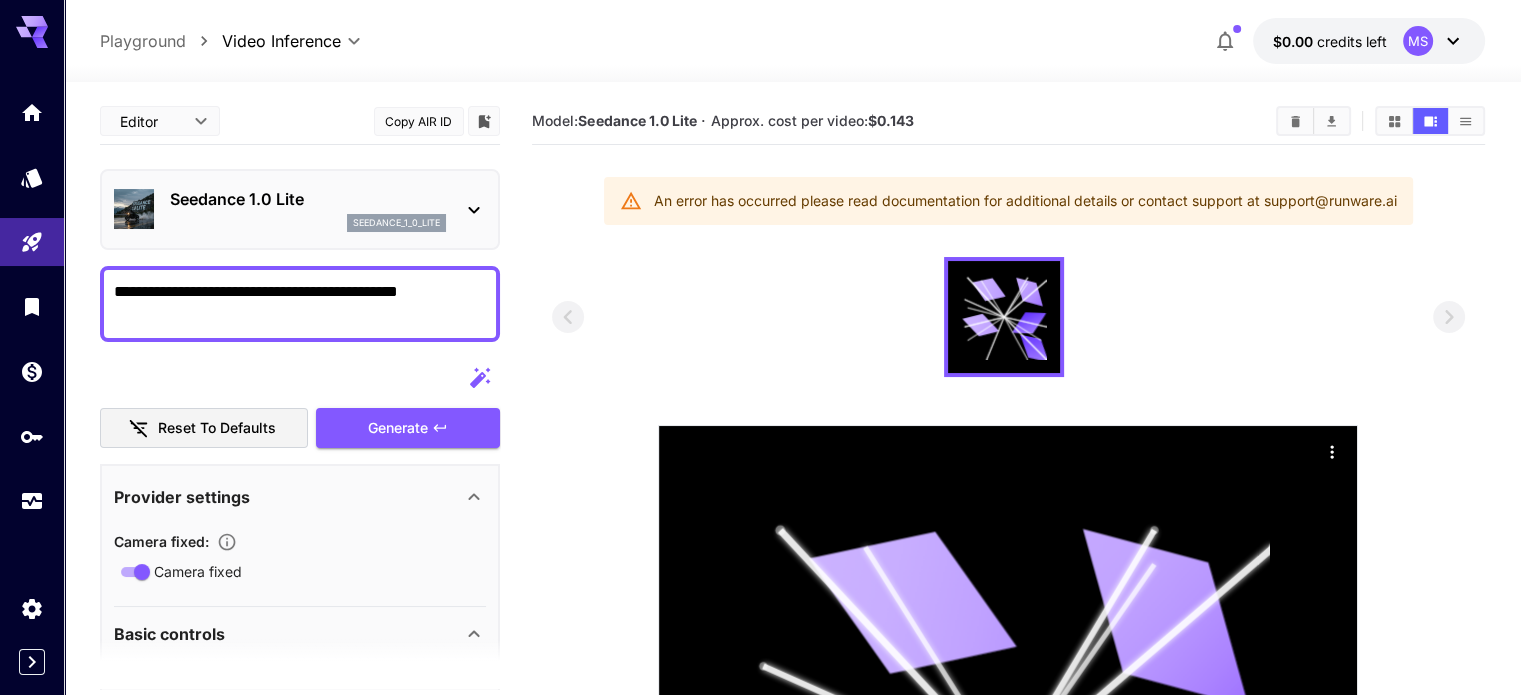 click 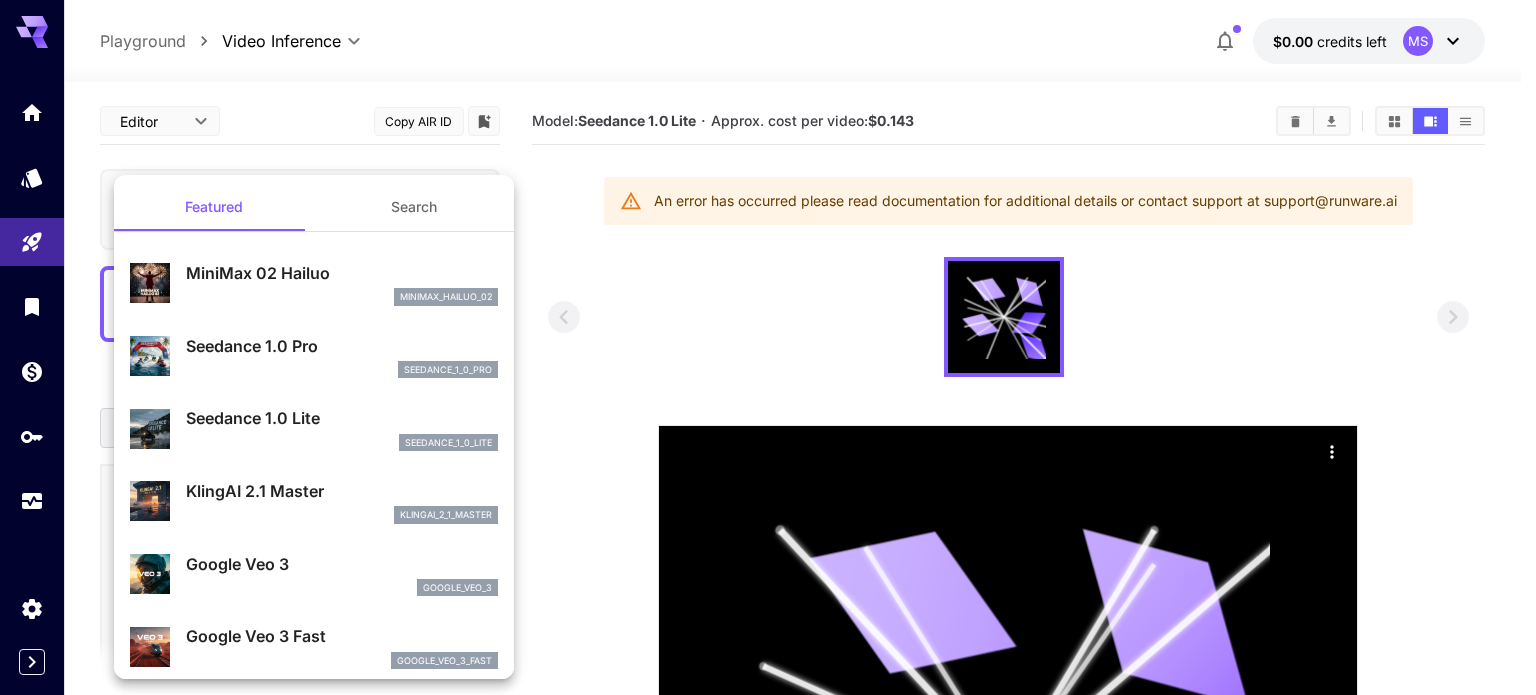 click on "MiniMax 02 Hailuo minimax_hailuo_02" at bounding box center (314, 283) 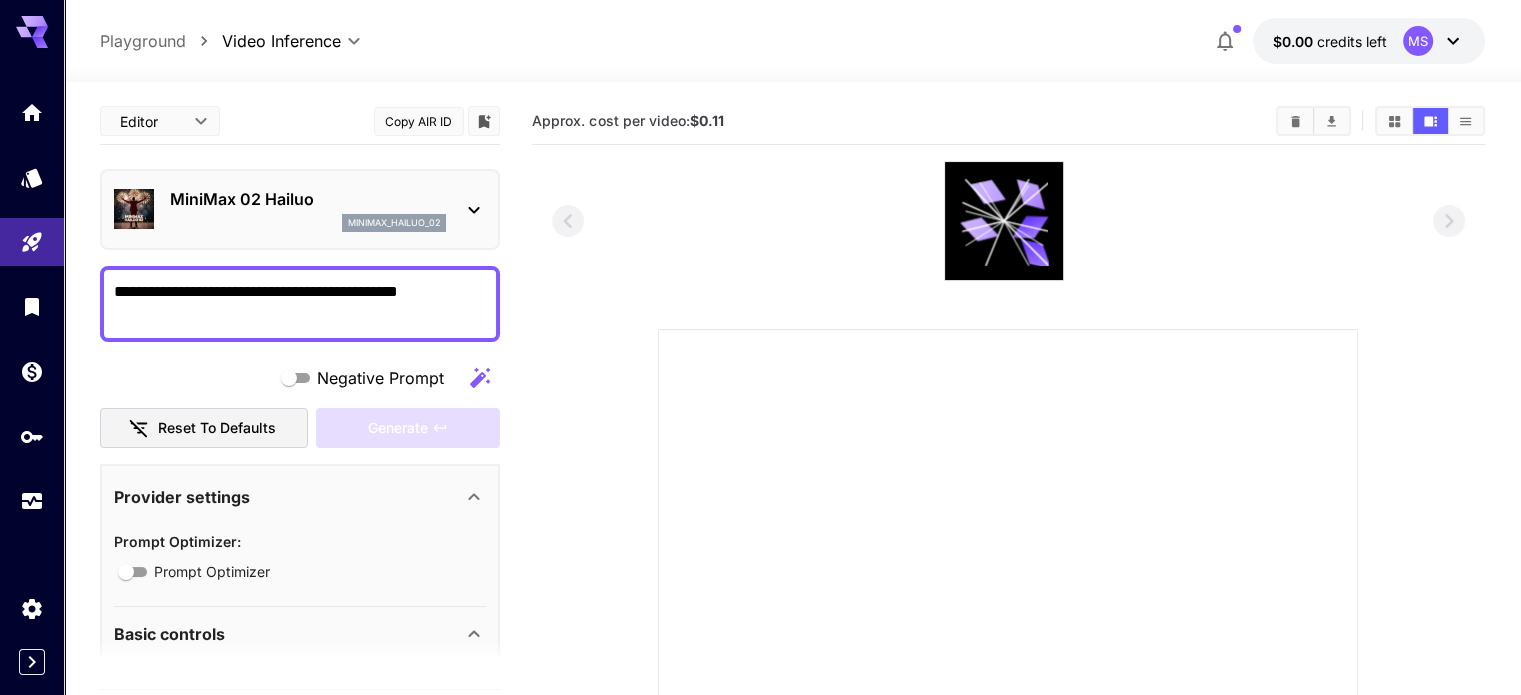 click on "MiniMax 02 Hailuo" at bounding box center (308, 199) 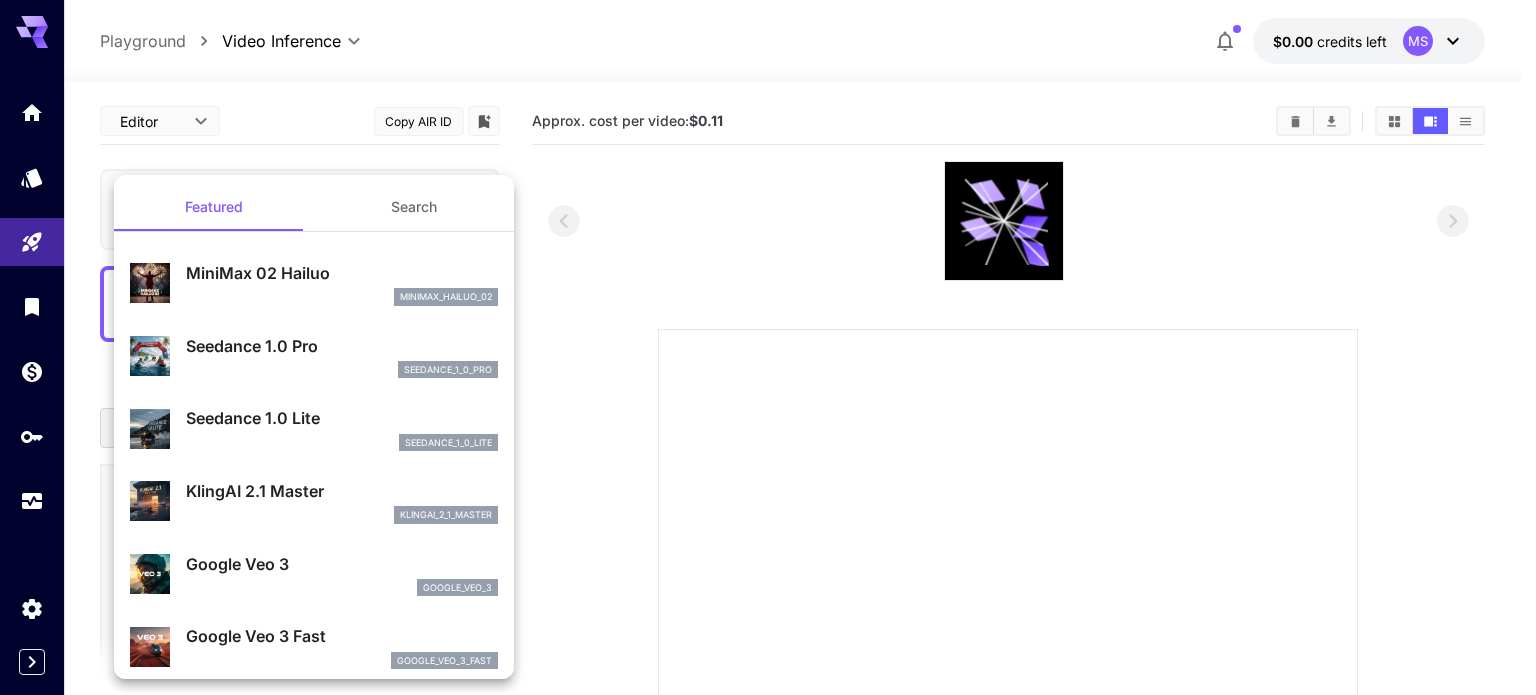 click on "Search" at bounding box center (414, 207) 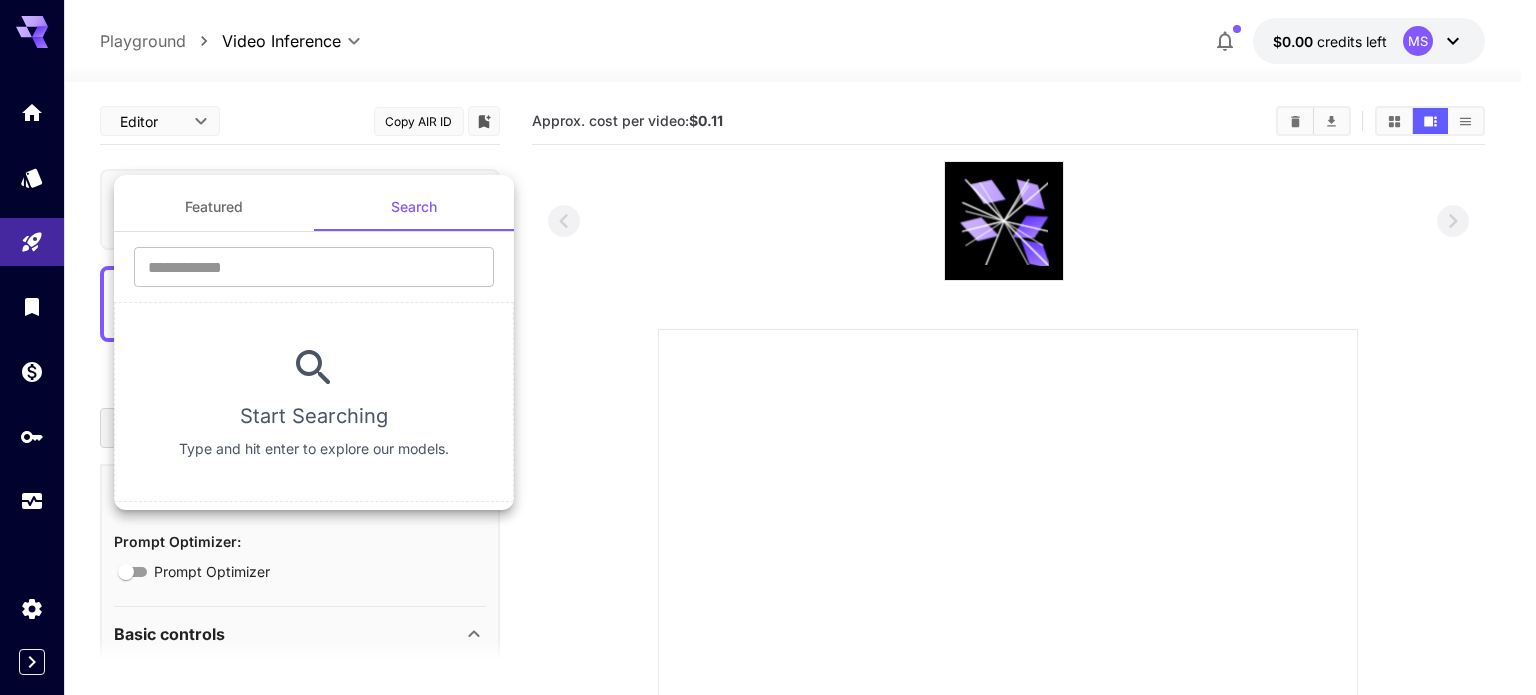 click at bounding box center [768, 347] 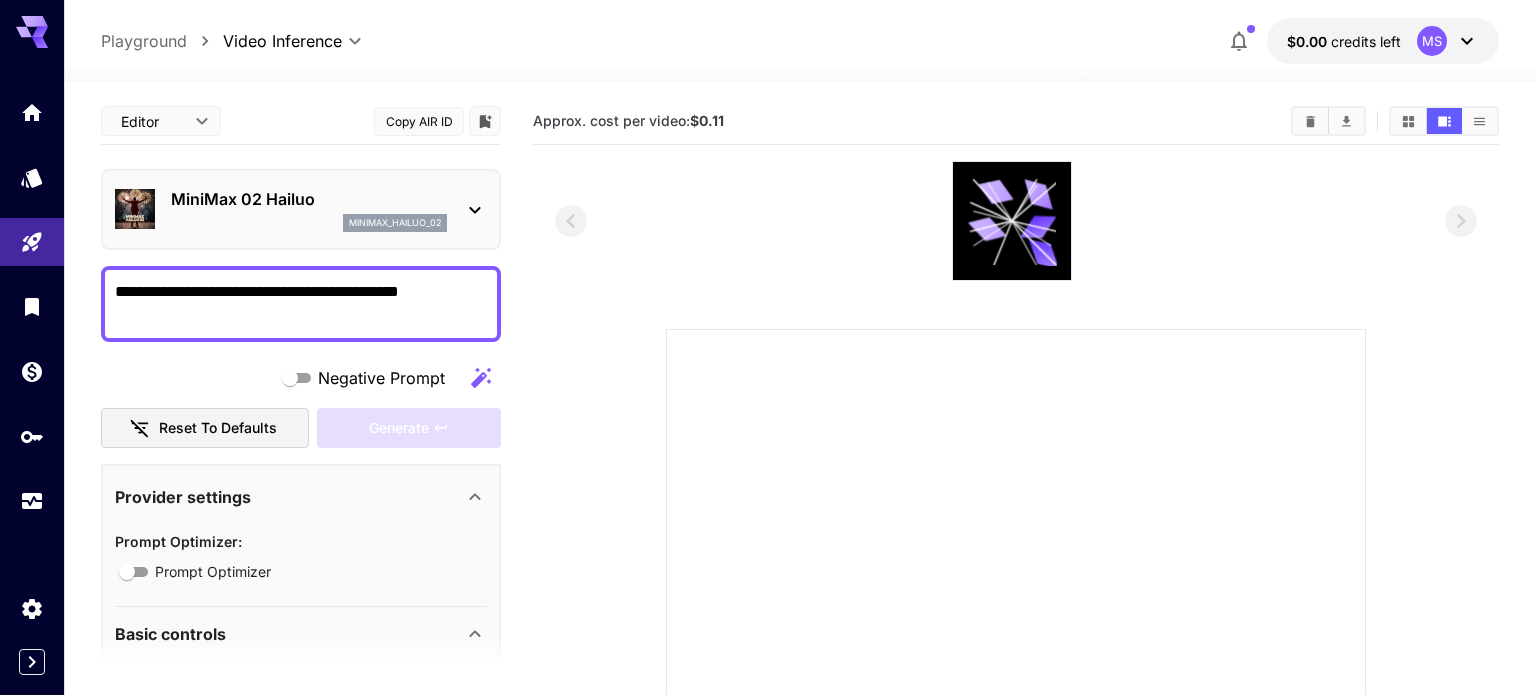 click on "**********" at bounding box center [768, 544] 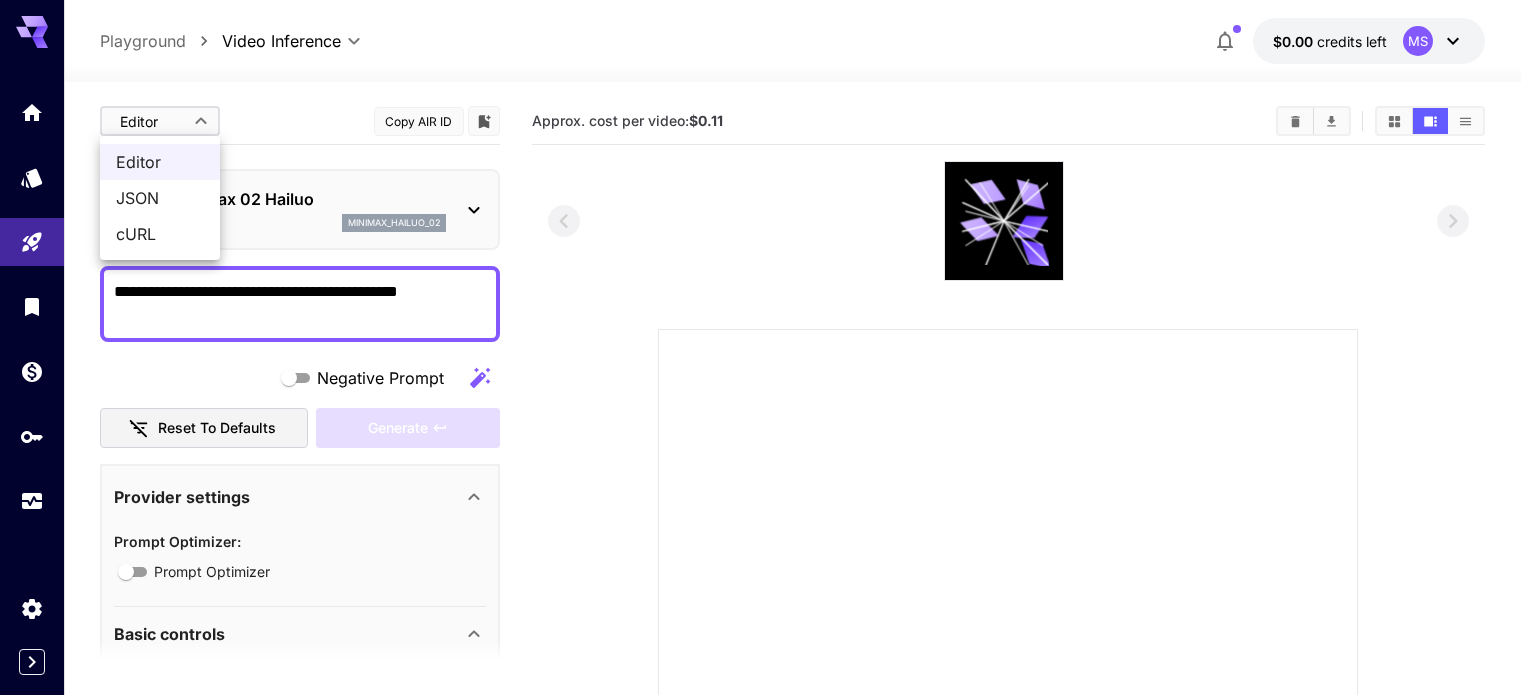 click on "JSON" at bounding box center [160, 198] 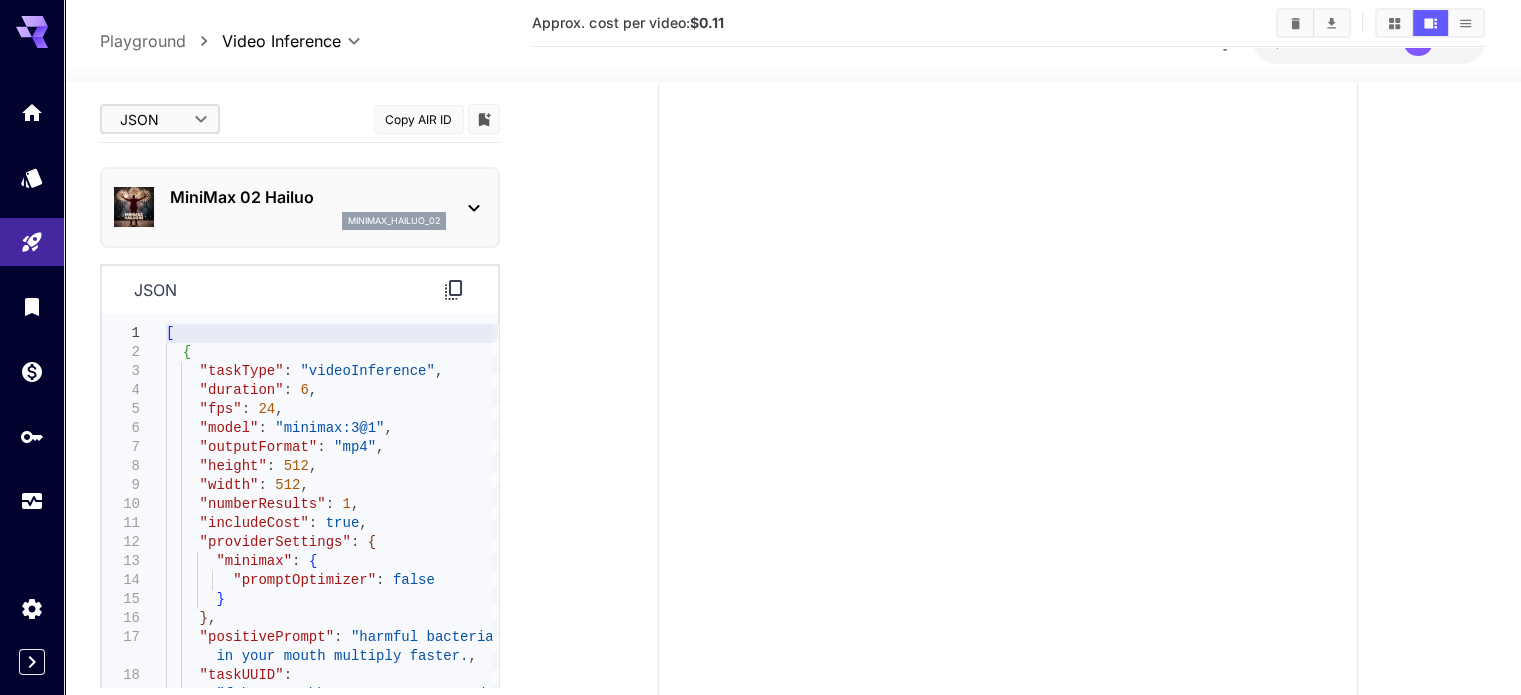 scroll, scrollTop: 300, scrollLeft: 0, axis: vertical 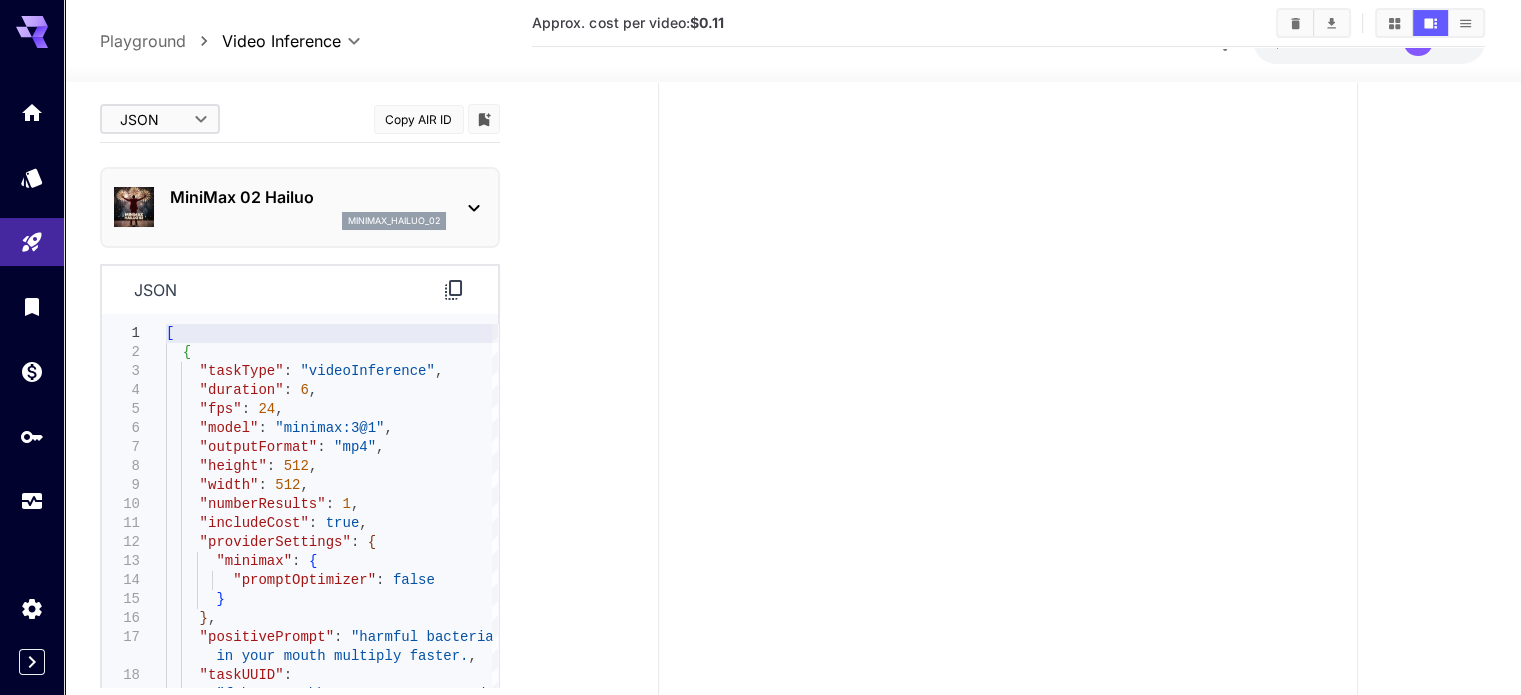 click on "**********" at bounding box center (760, 244) 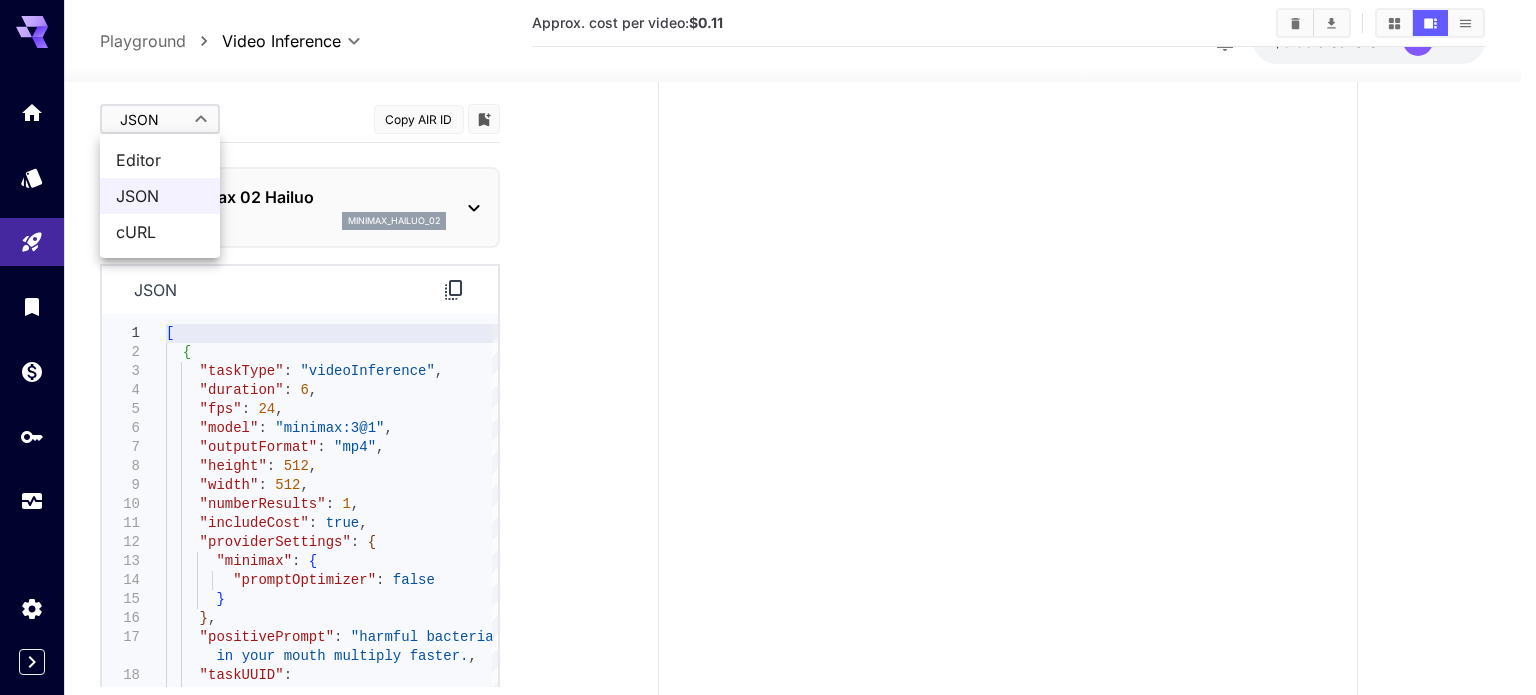 click on "Editor" at bounding box center (160, 160) 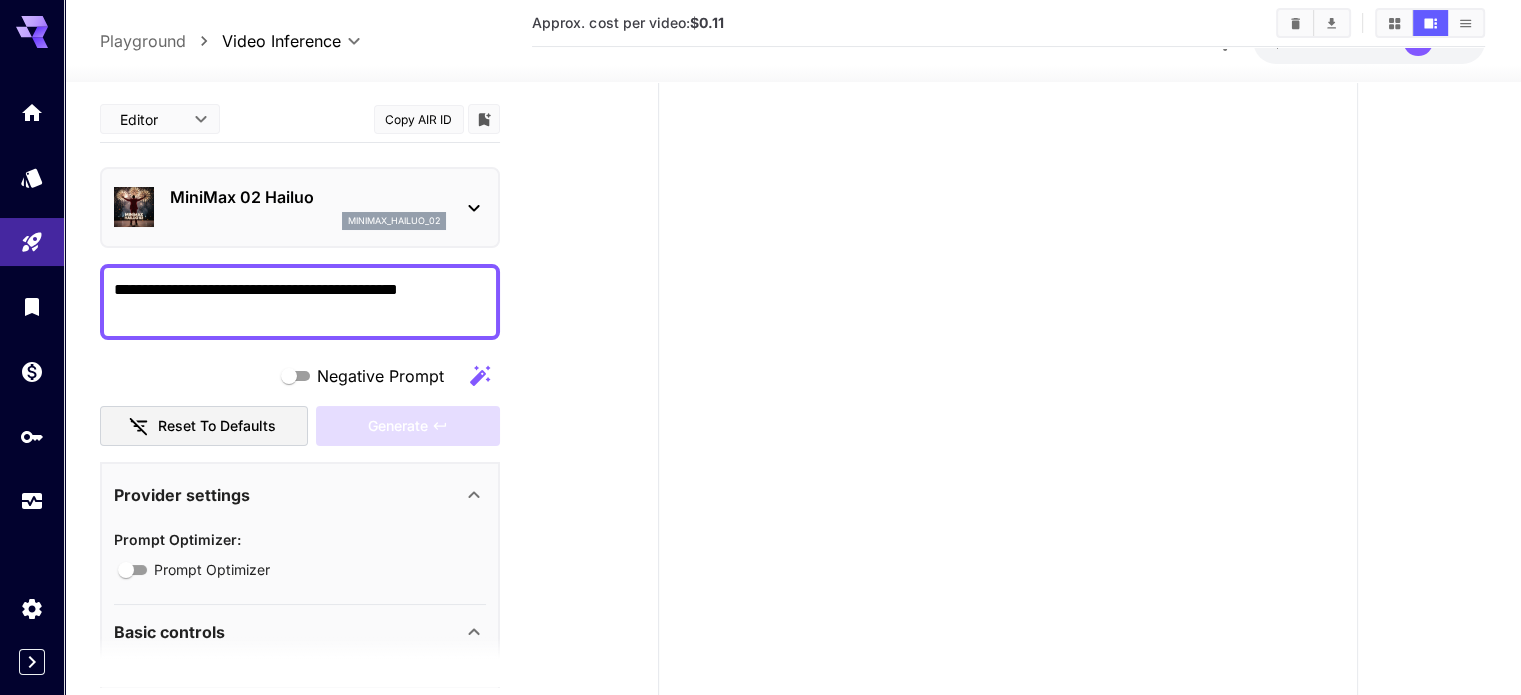 click on "Negative Prompt" at bounding box center [380, 376] 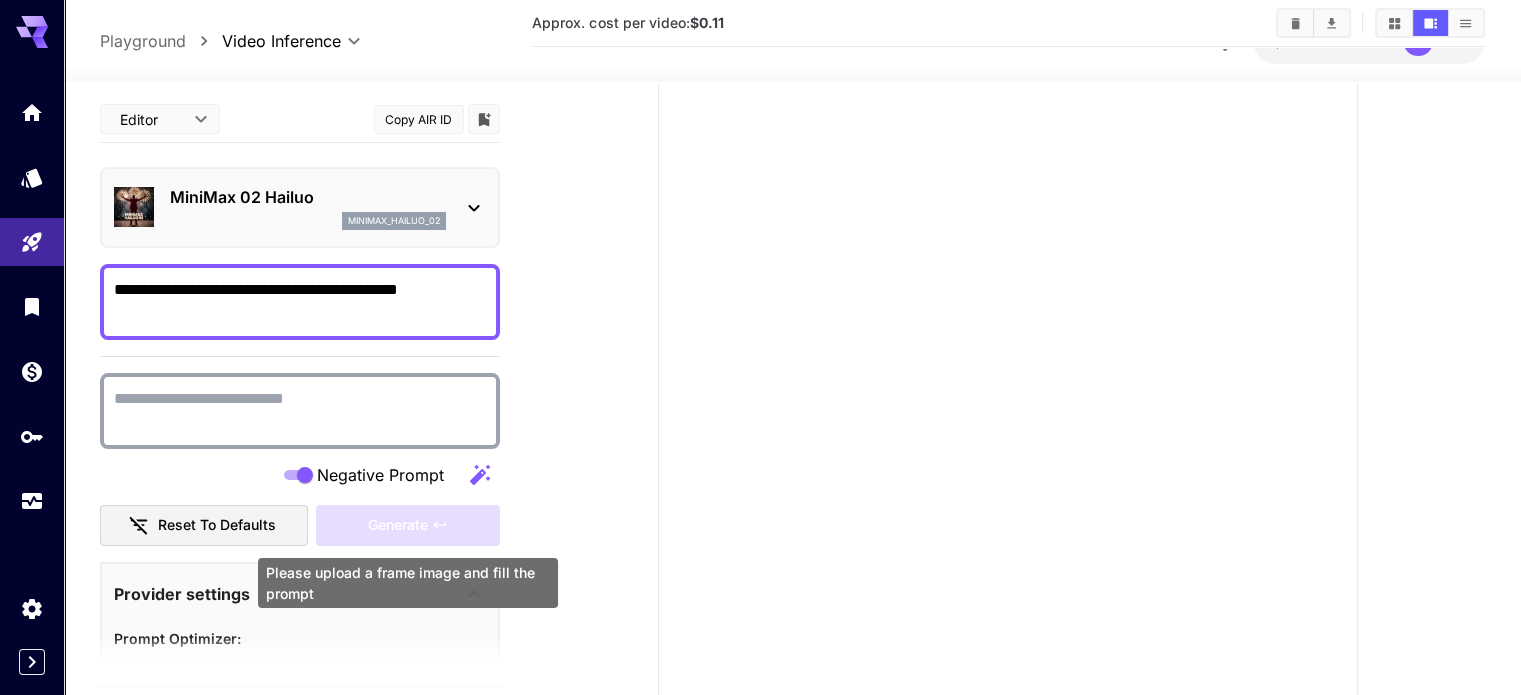 click on "Generate" at bounding box center [408, 525] 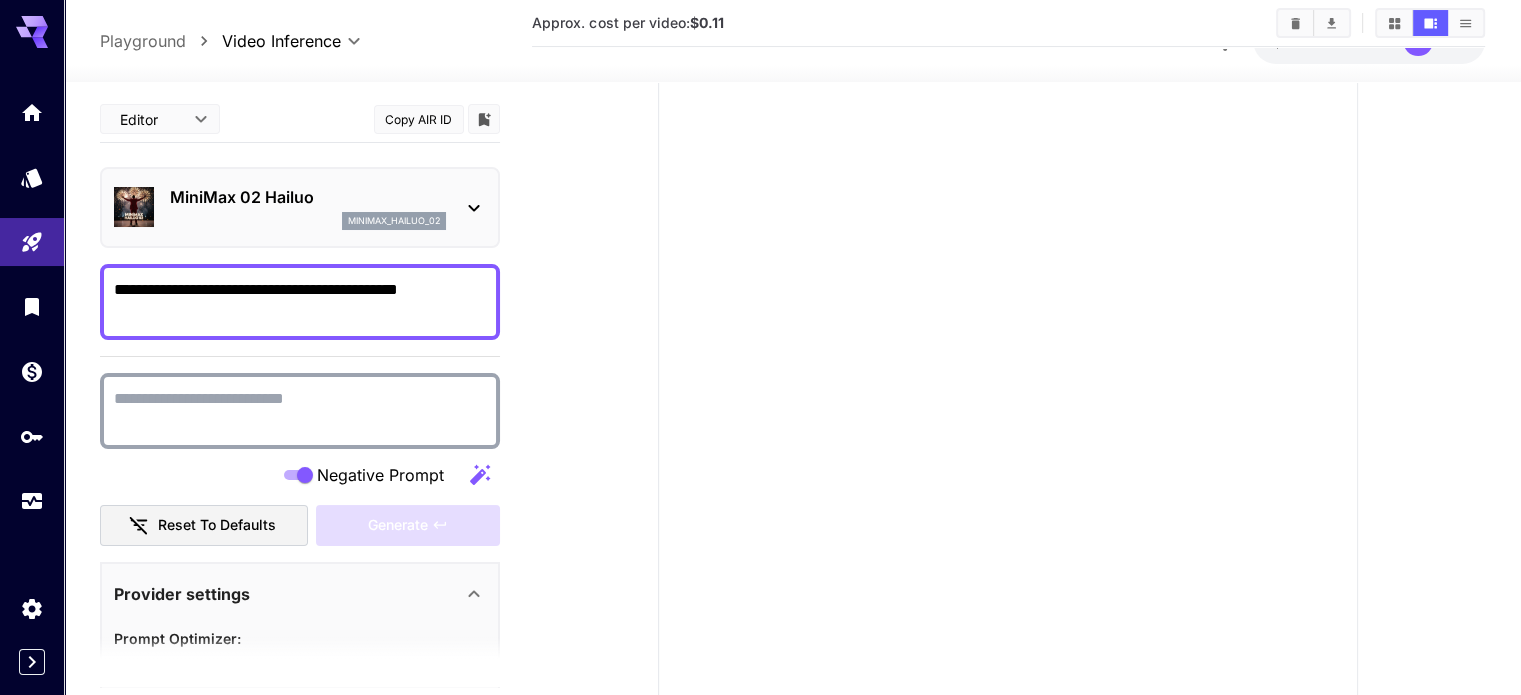 click at bounding box center (1008, 295) 